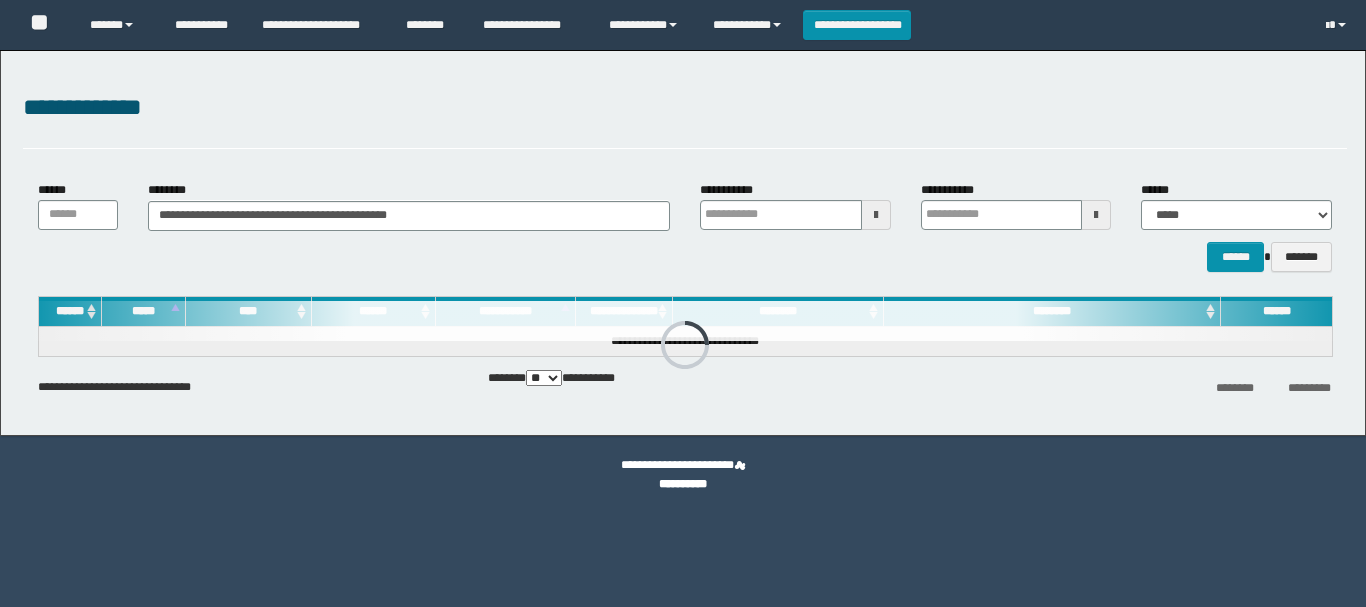 scroll, scrollTop: 0, scrollLeft: 0, axis: both 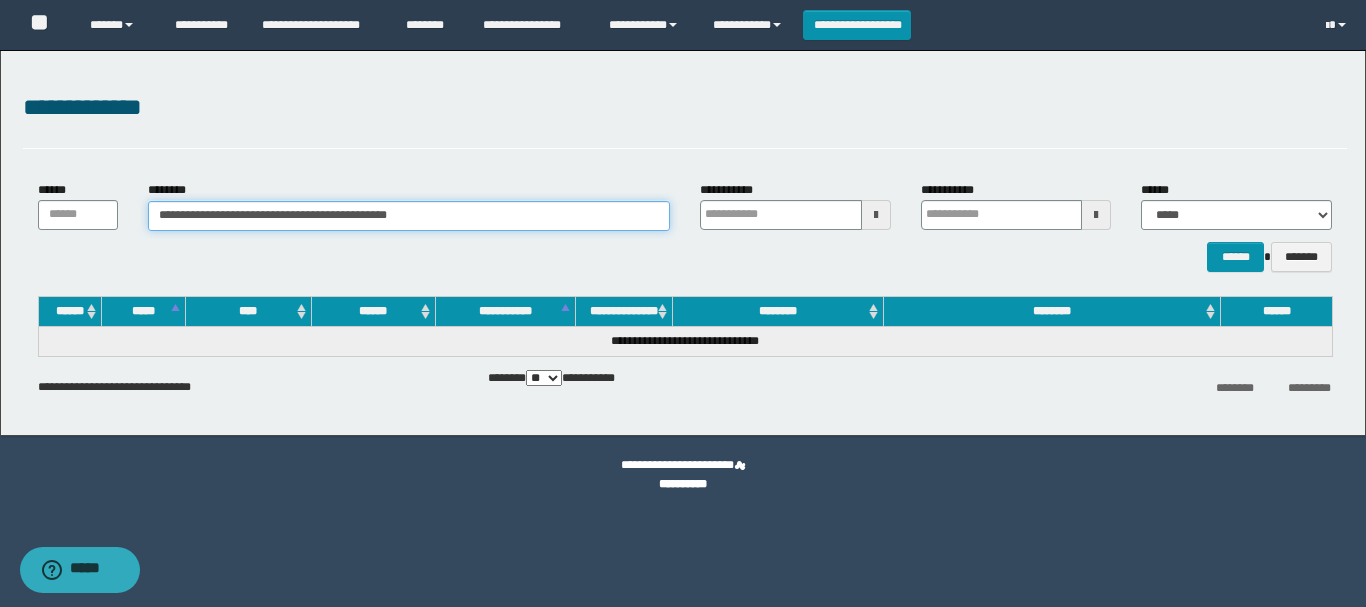 drag, startPoint x: 441, startPoint y: 216, endPoint x: 0, endPoint y: 205, distance: 441.13718 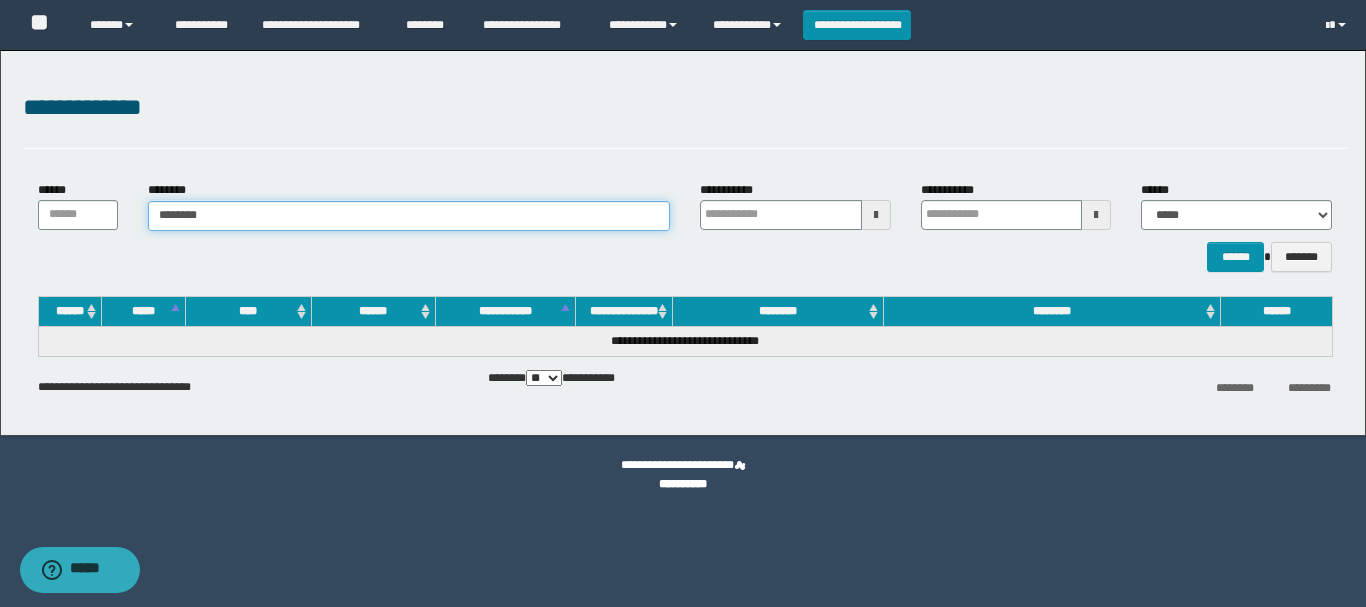 type on "********" 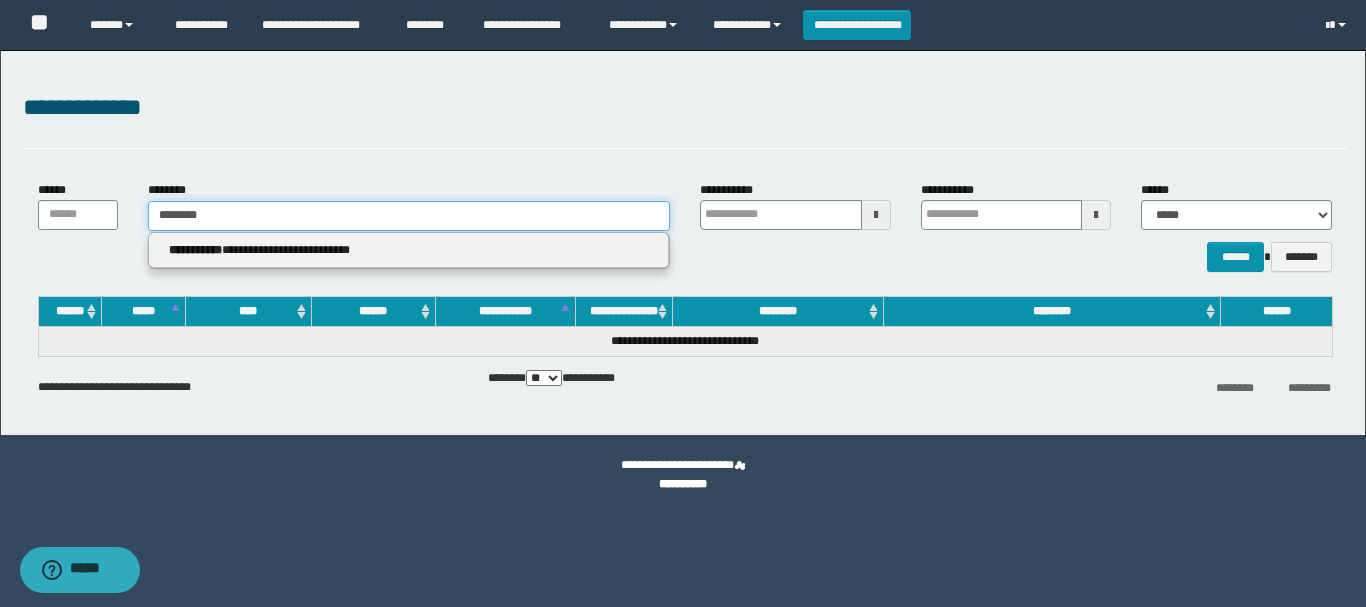 type on "********" 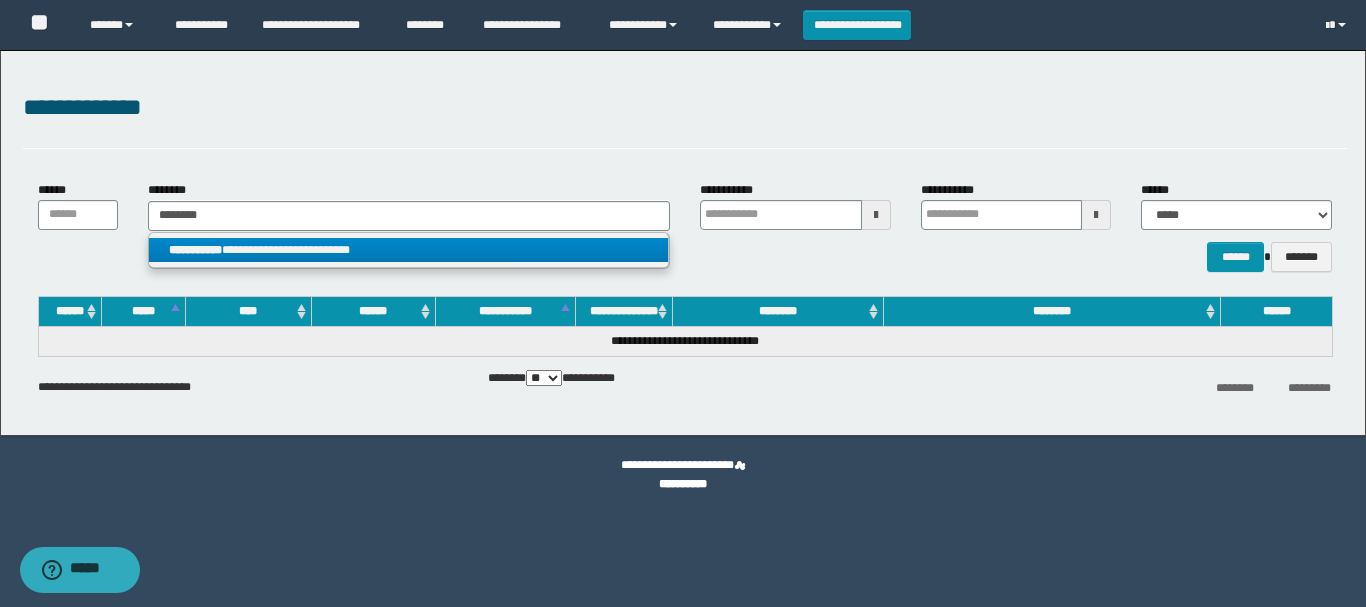 click on "**********" at bounding box center [408, 250] 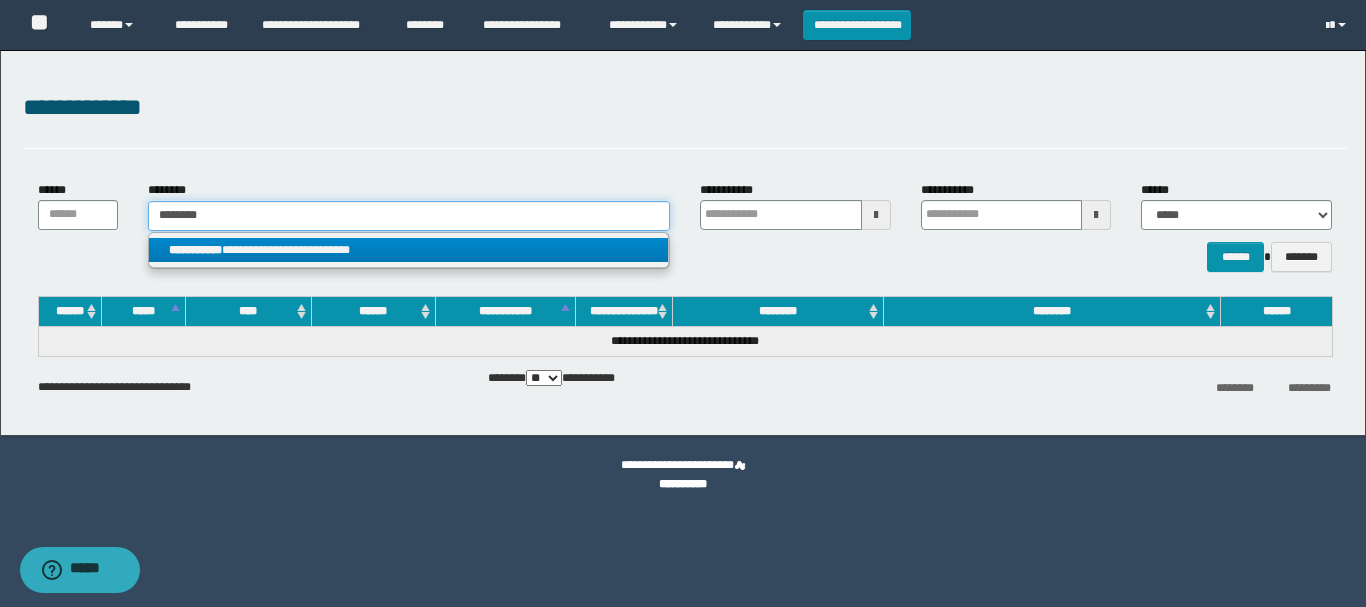 type 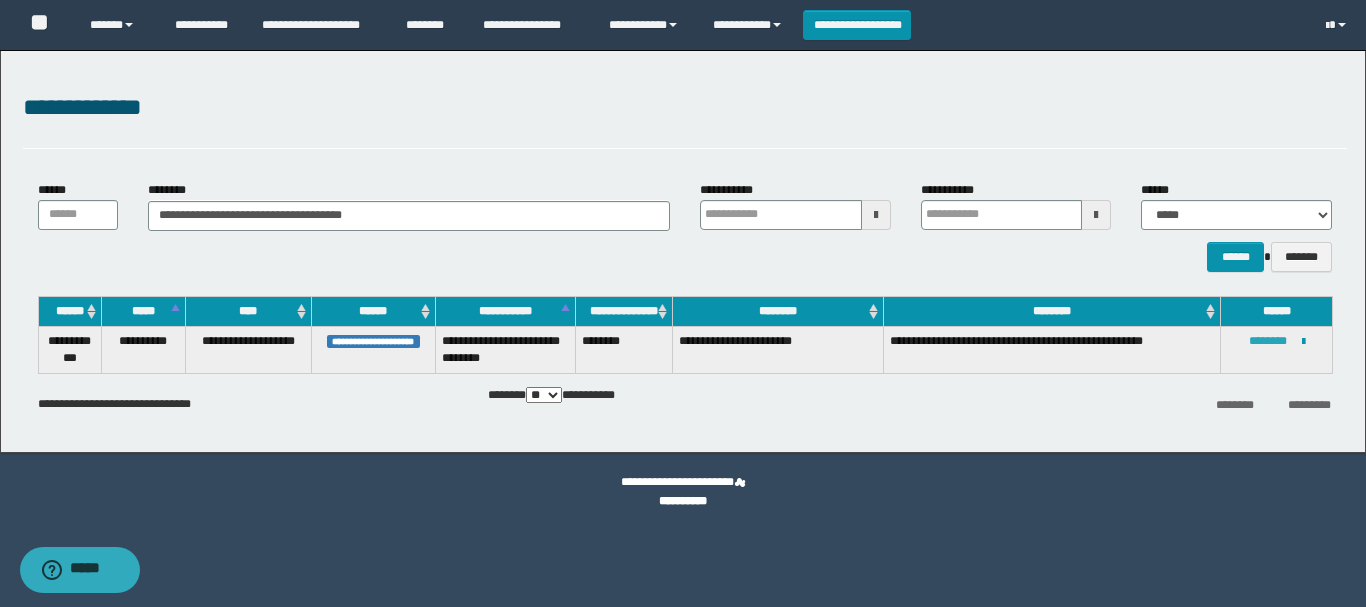 click on "********" at bounding box center [1268, 341] 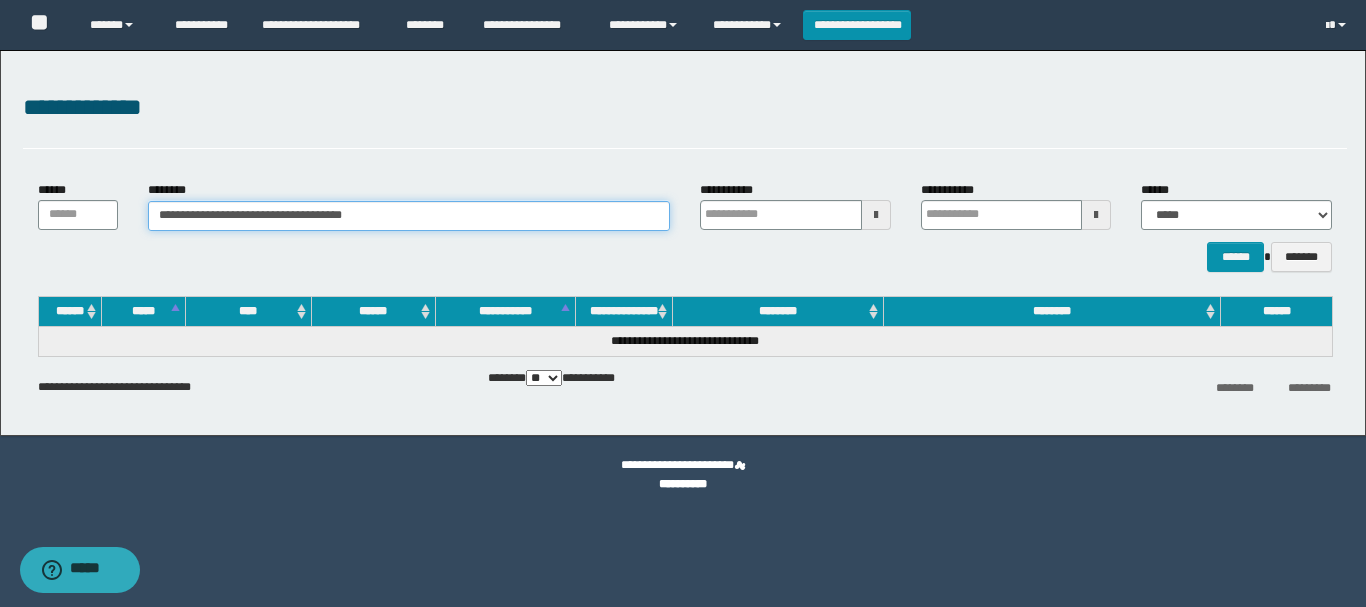 drag, startPoint x: 389, startPoint y: 212, endPoint x: 40, endPoint y: 209, distance: 349.0129 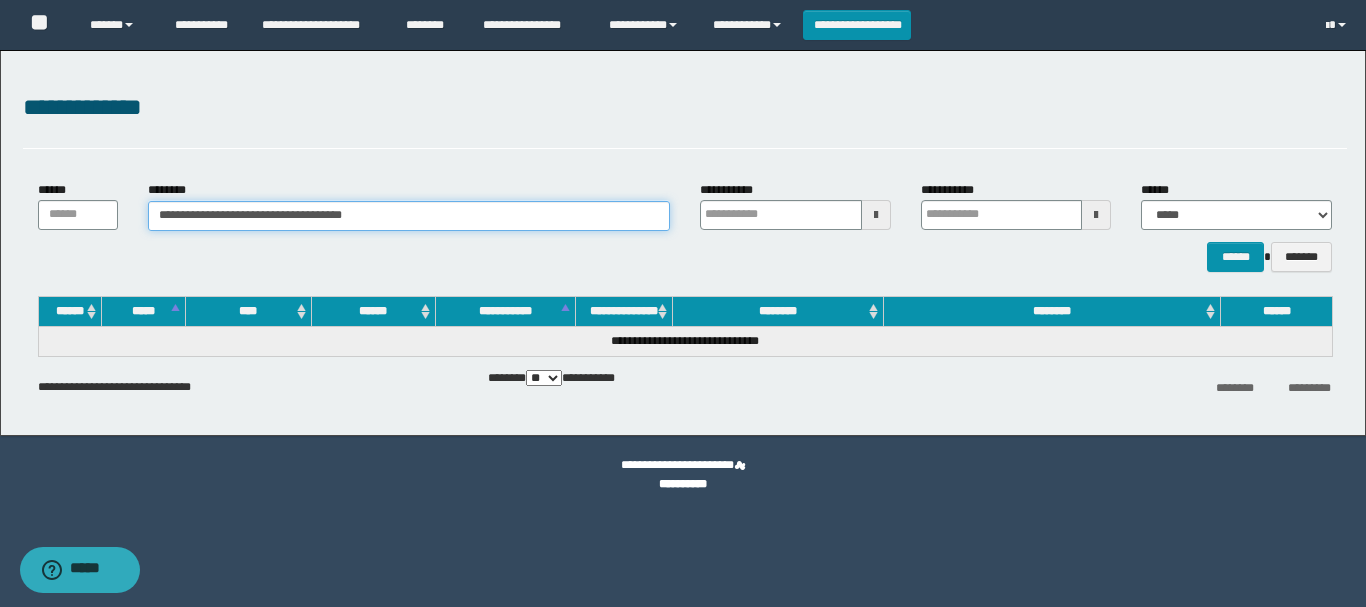 paste 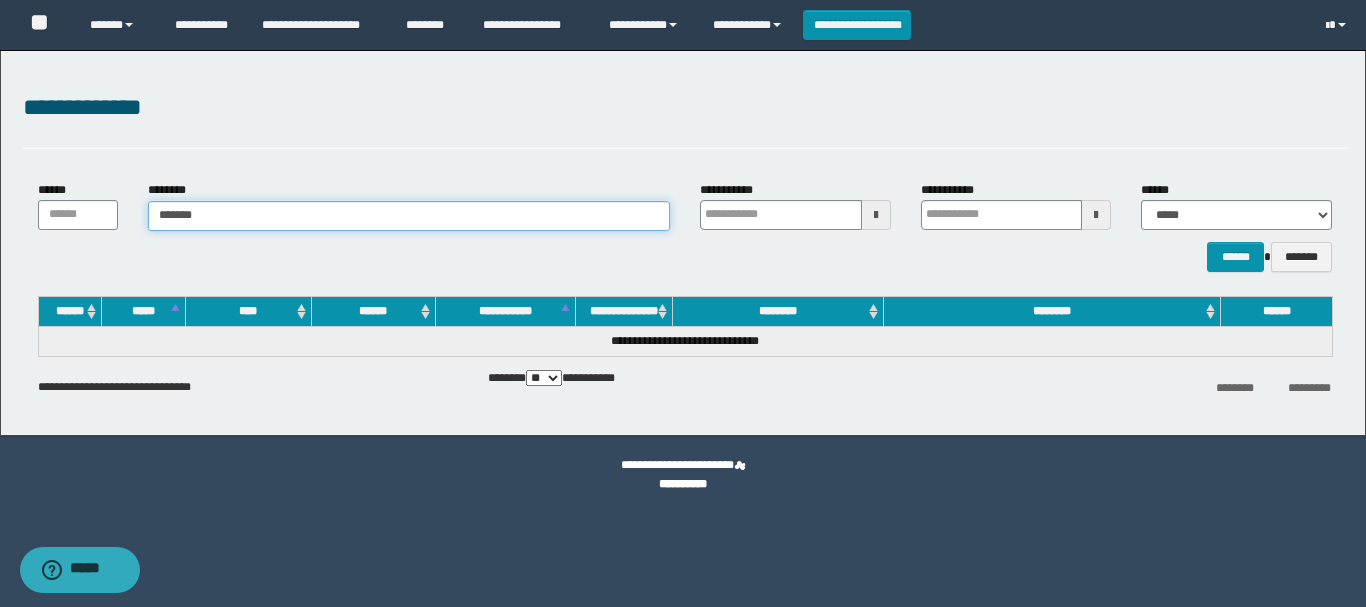 type on "*******" 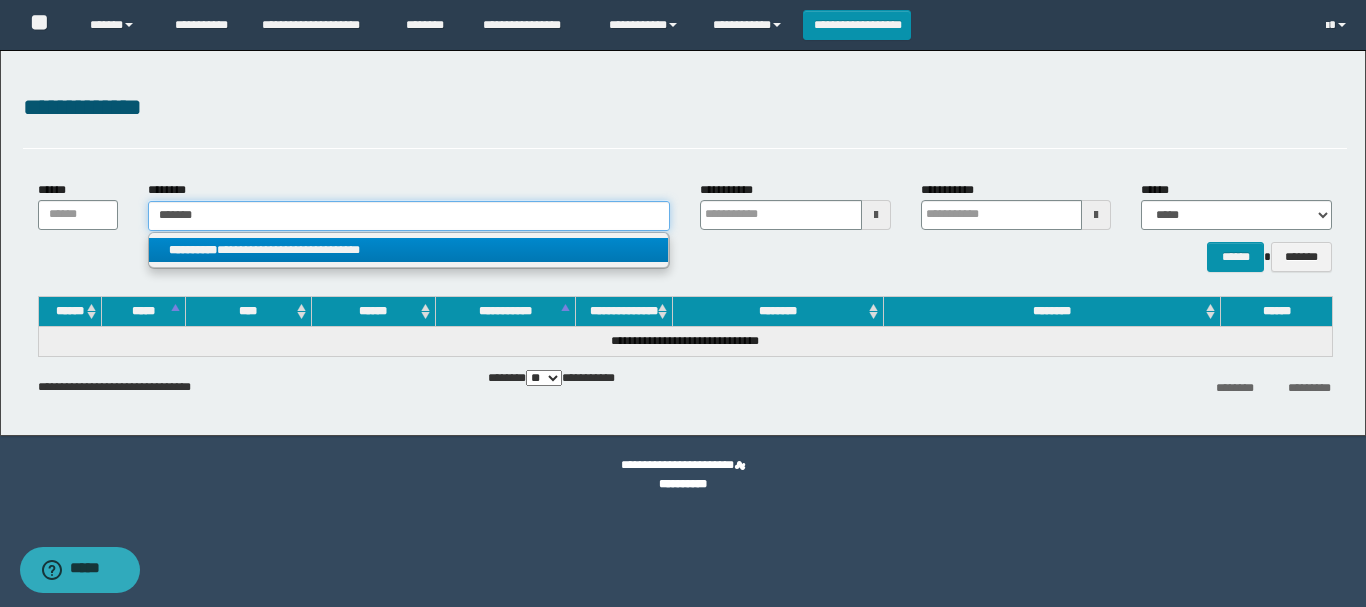 type on "*******" 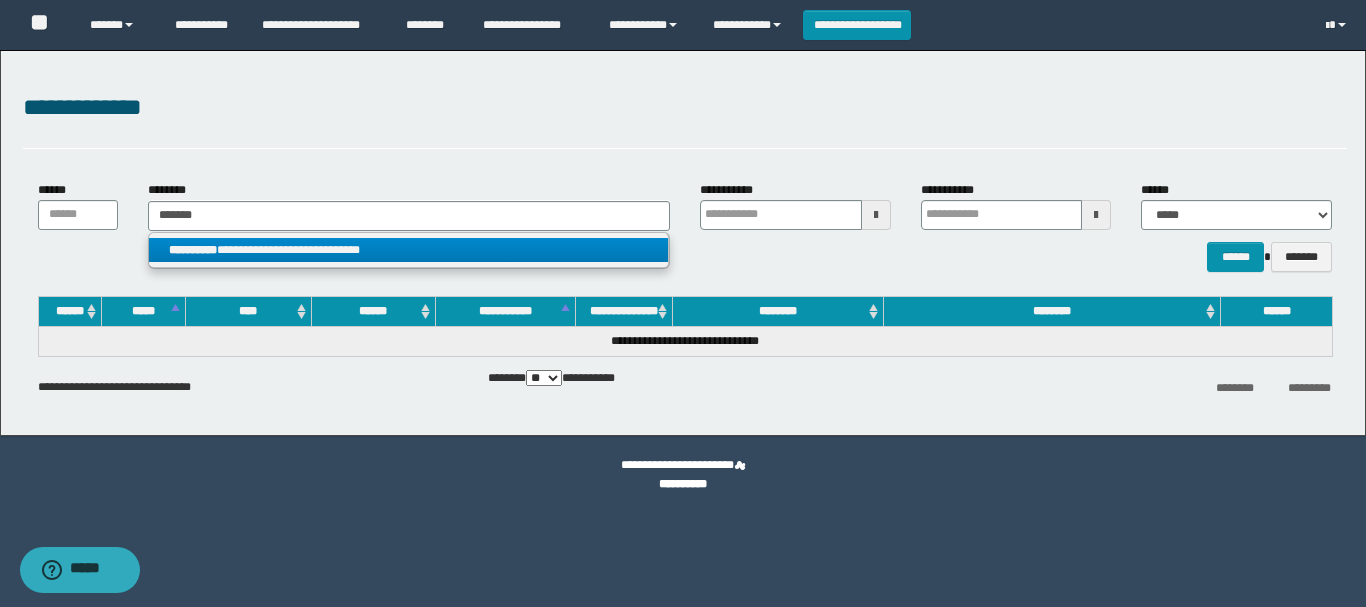 click on "**********" at bounding box center [408, 250] 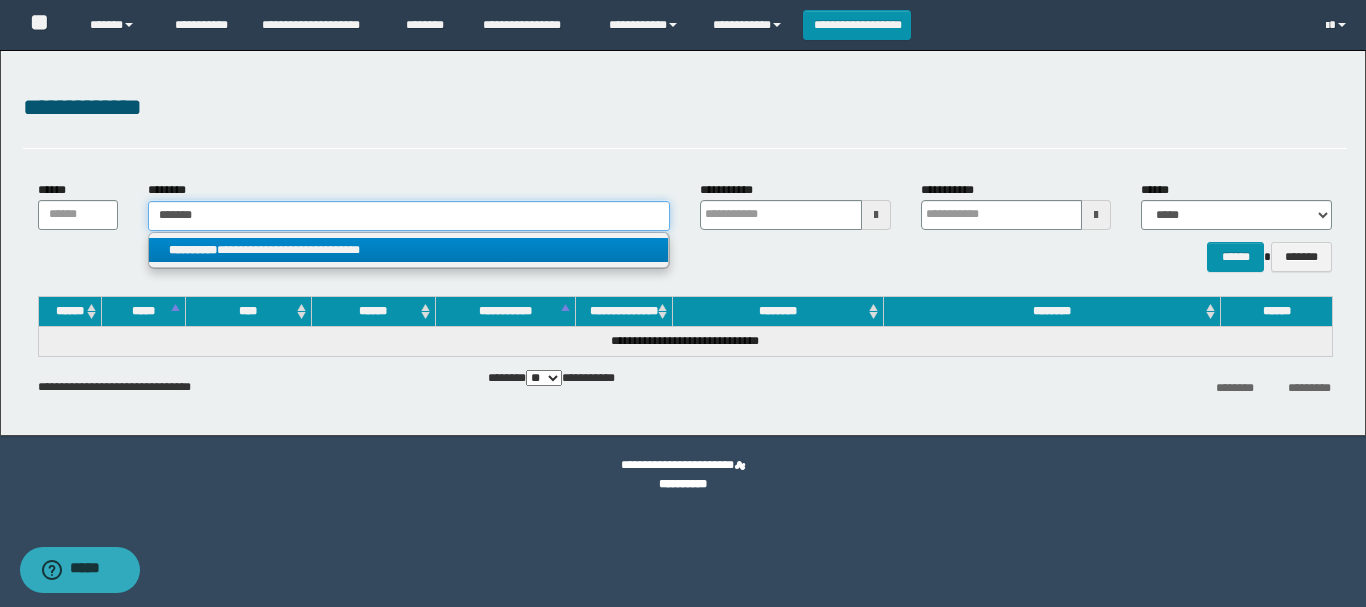 type 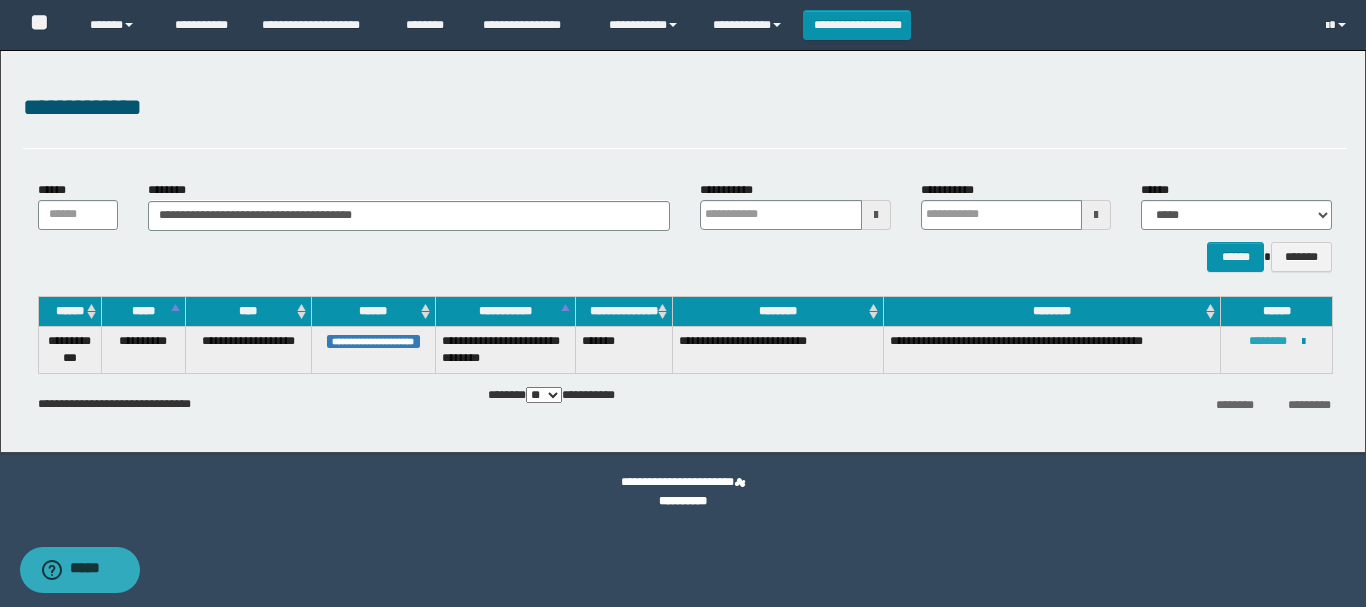 click on "********" at bounding box center [1268, 341] 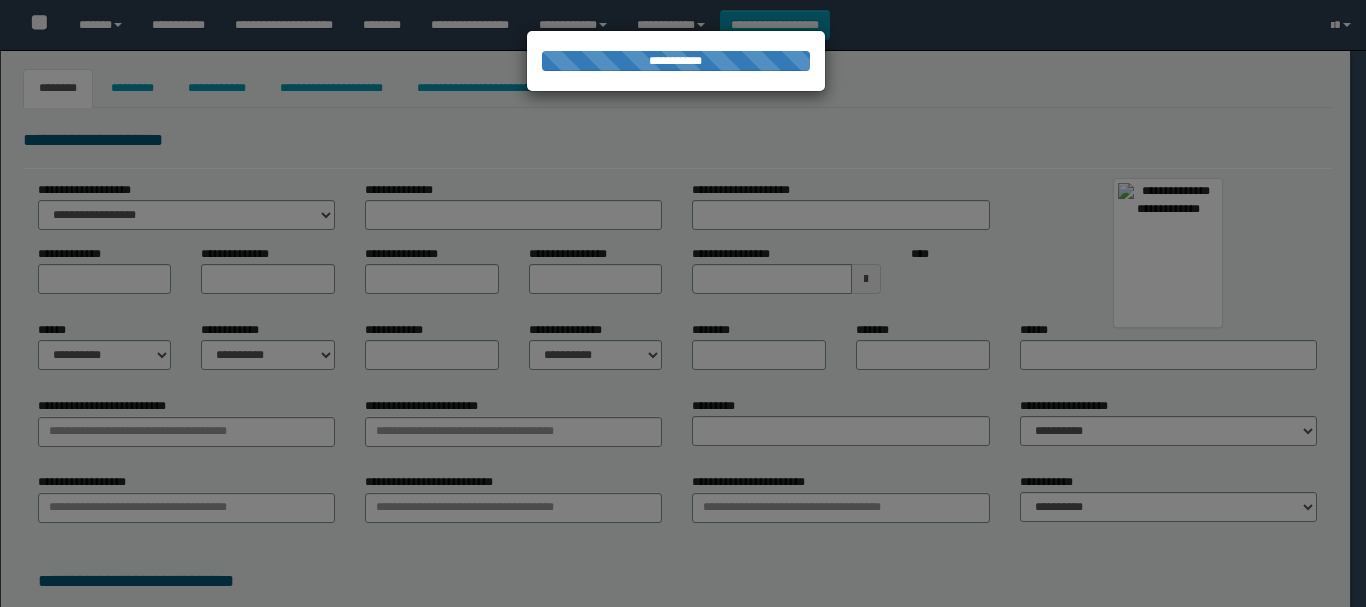 select on "***" 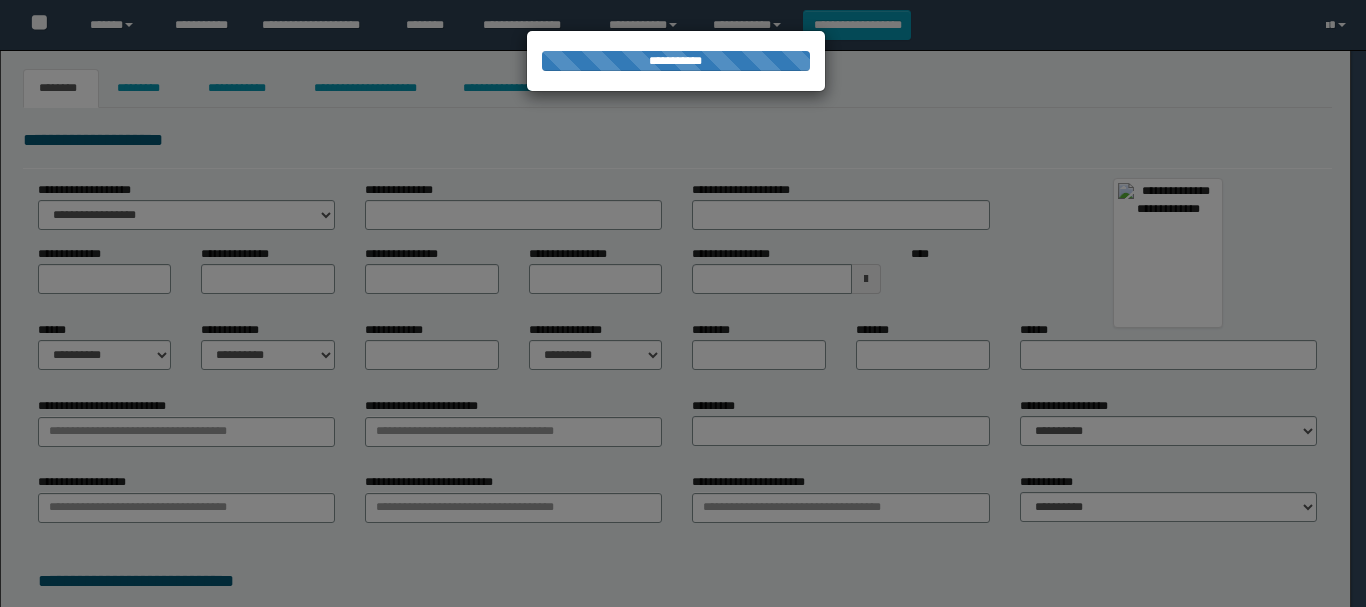 scroll, scrollTop: 0, scrollLeft: 0, axis: both 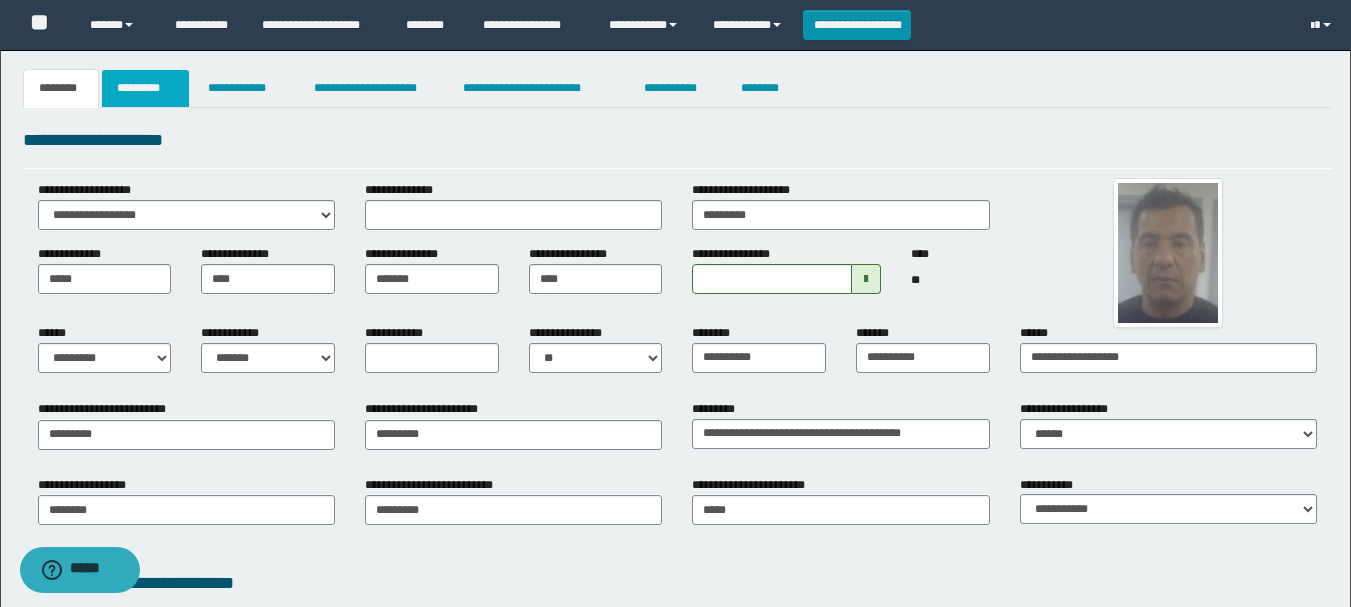click on "*********" at bounding box center (145, 88) 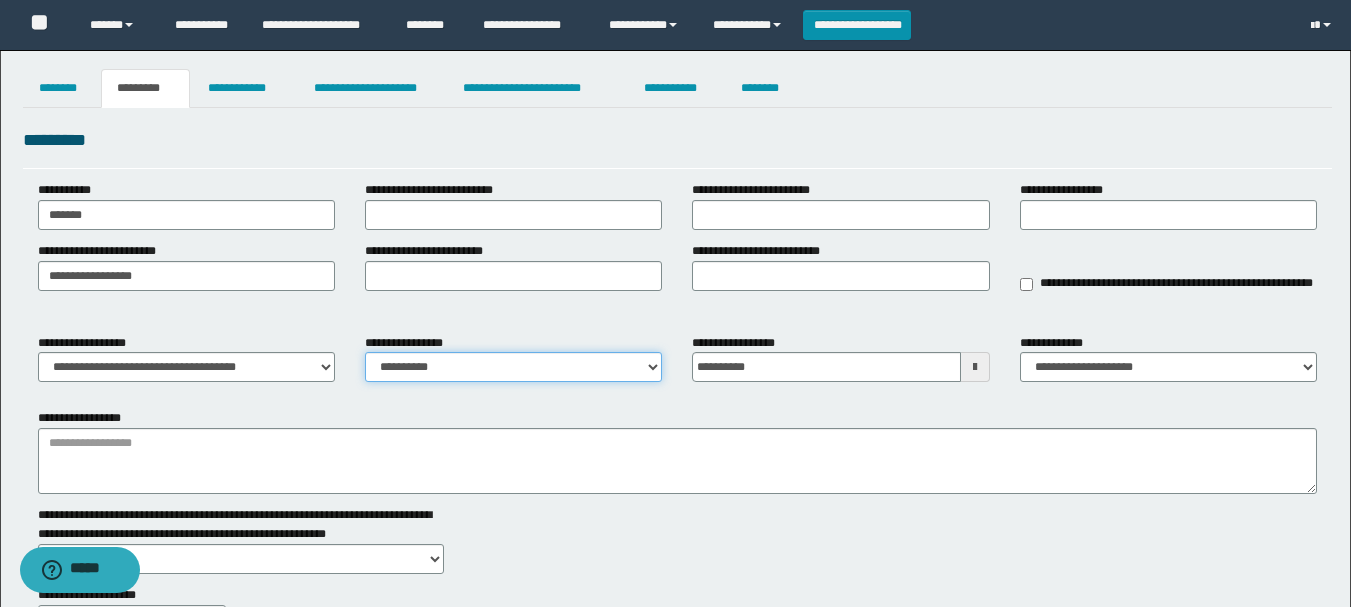 click on "**********" at bounding box center [513, 367] 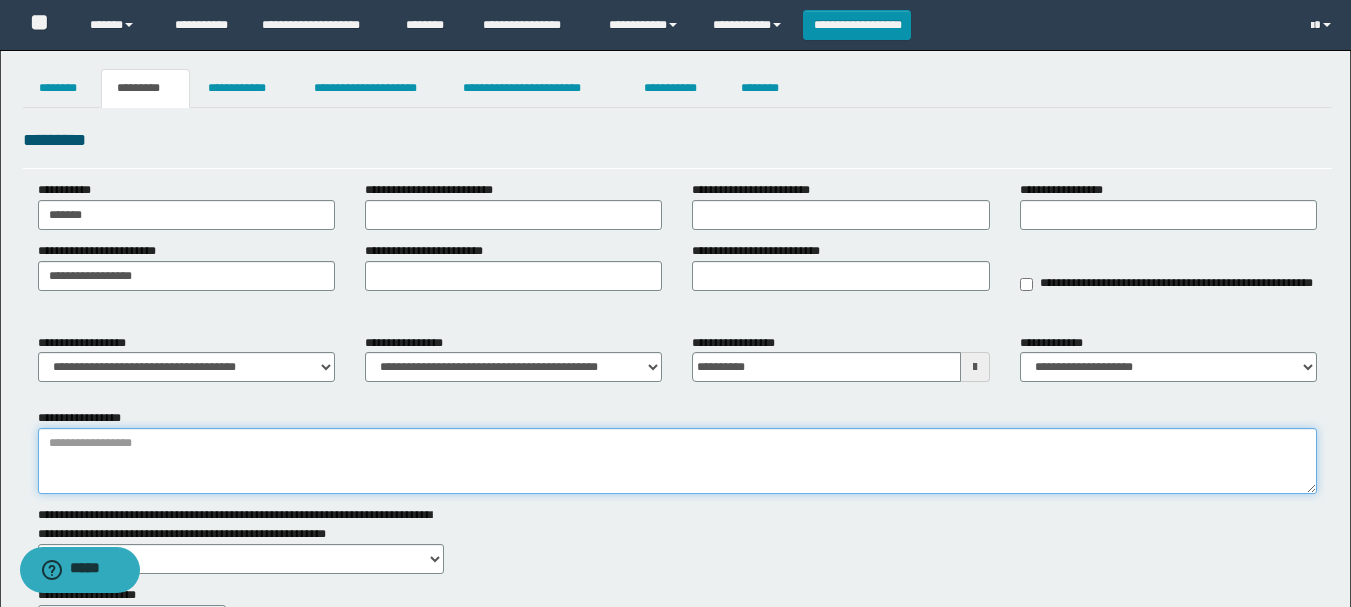 click on "**********" at bounding box center (677, 461) 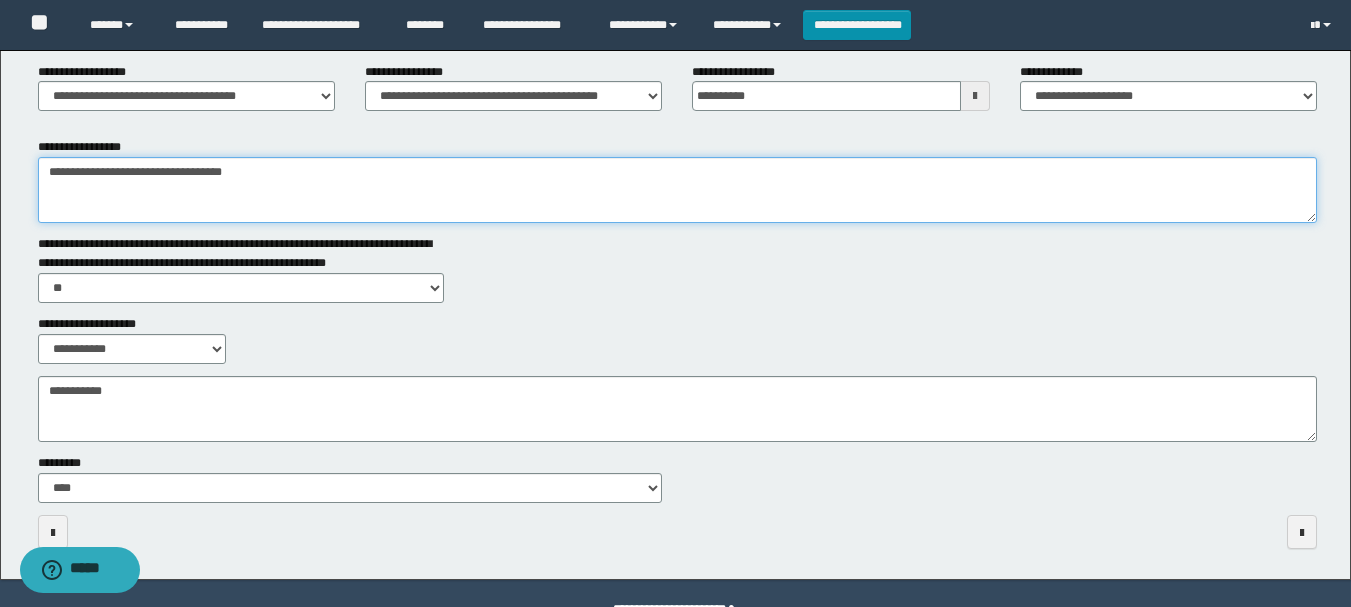 scroll, scrollTop: 321, scrollLeft: 0, axis: vertical 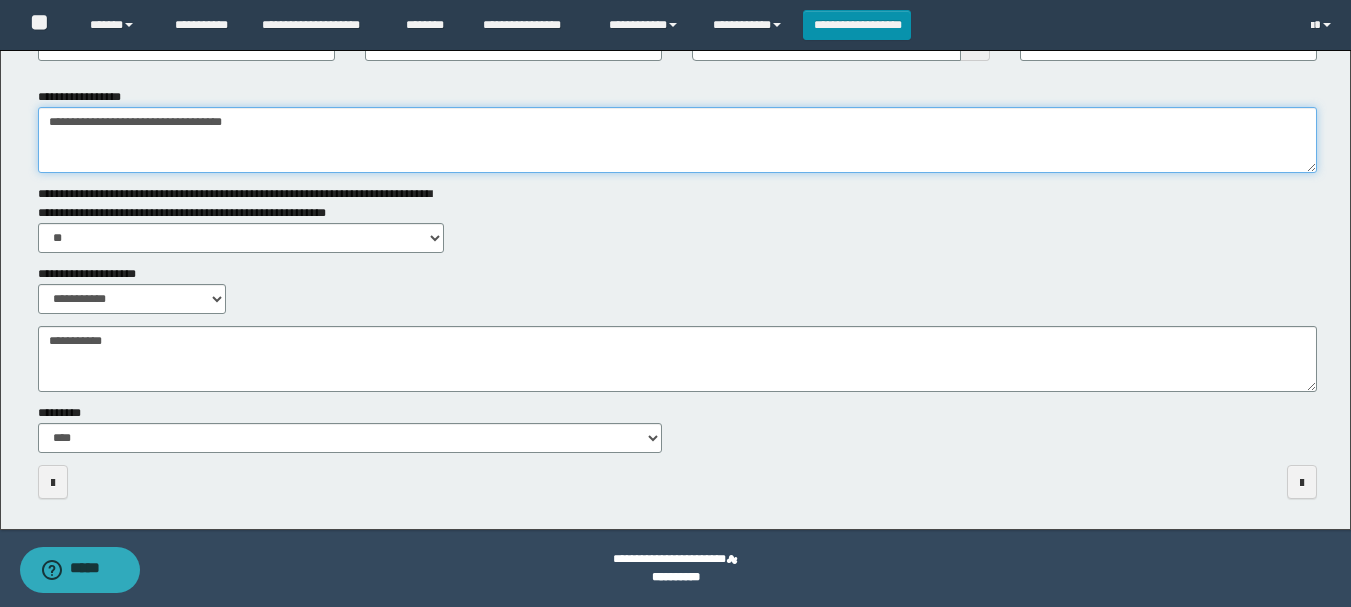 type on "**********" 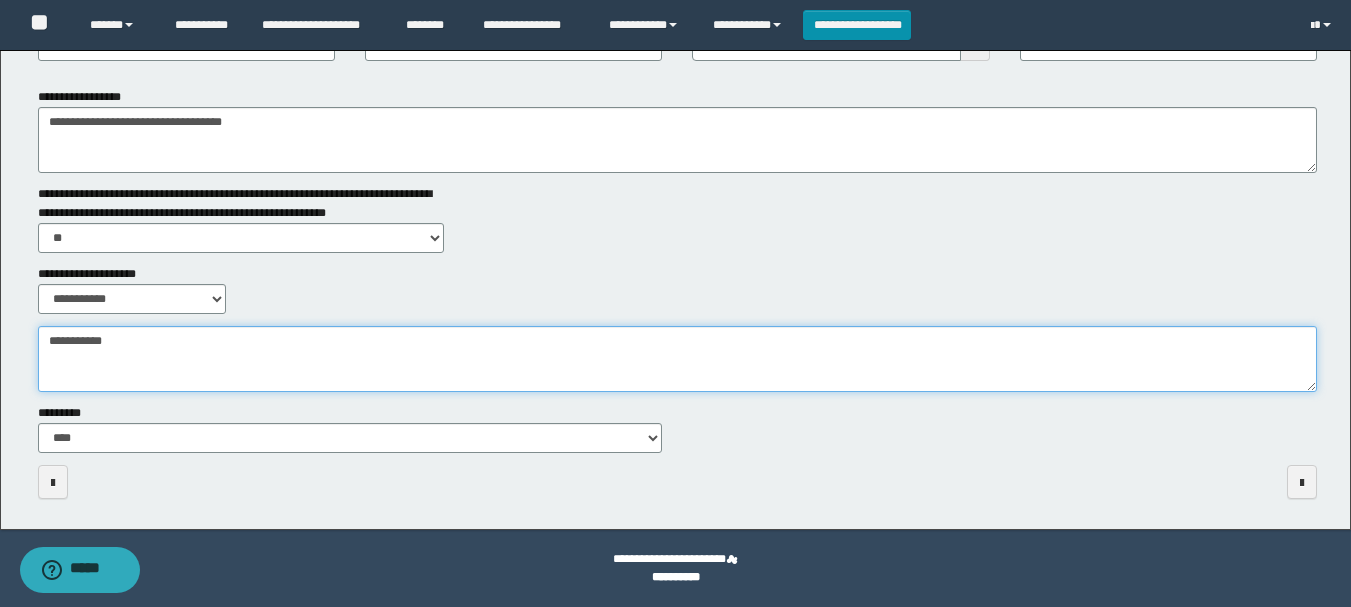 click on "**********" at bounding box center [677, 359] 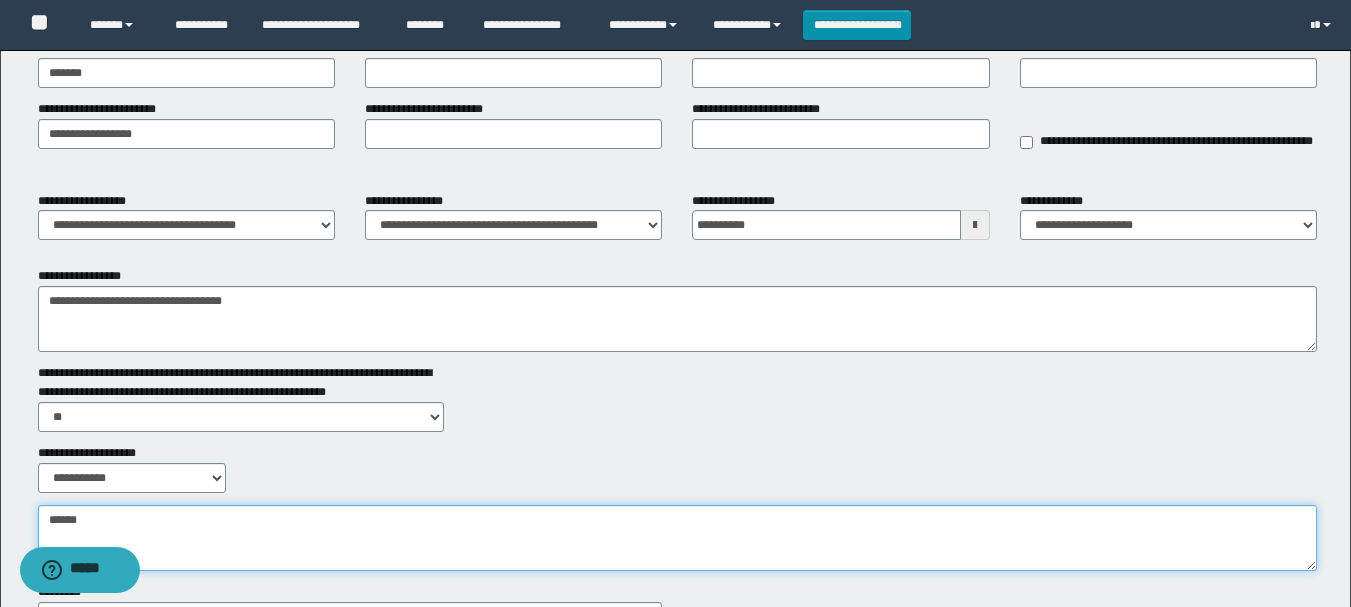 scroll, scrollTop: 0, scrollLeft: 0, axis: both 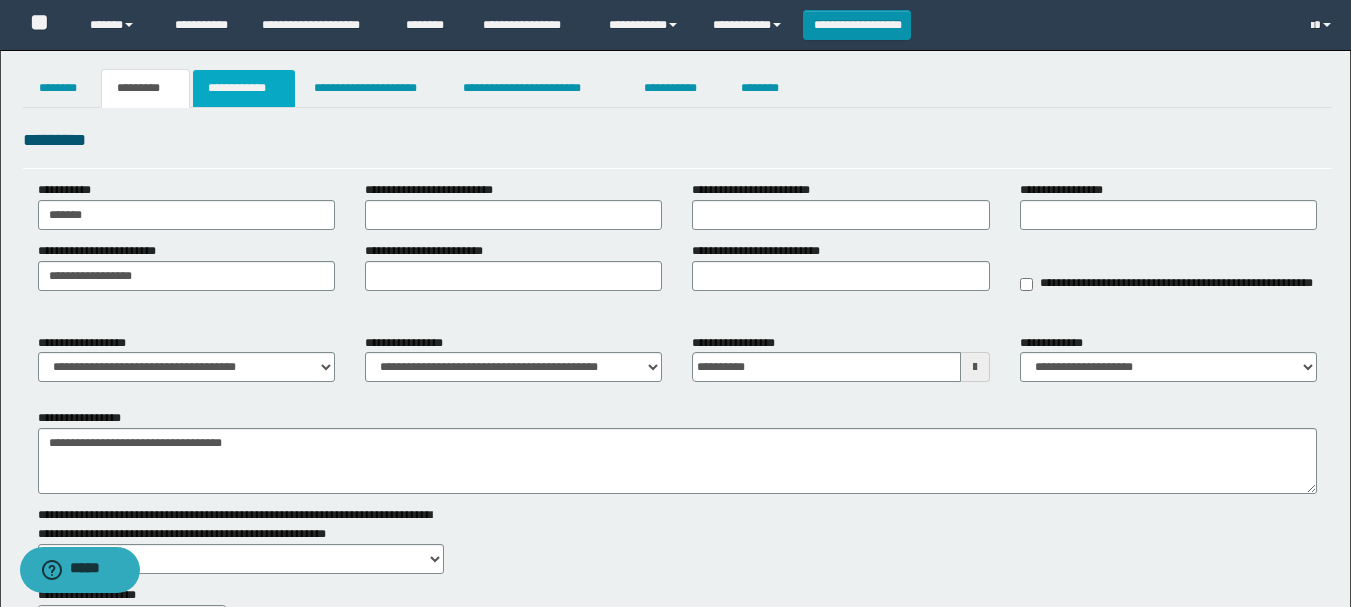 type on "*****" 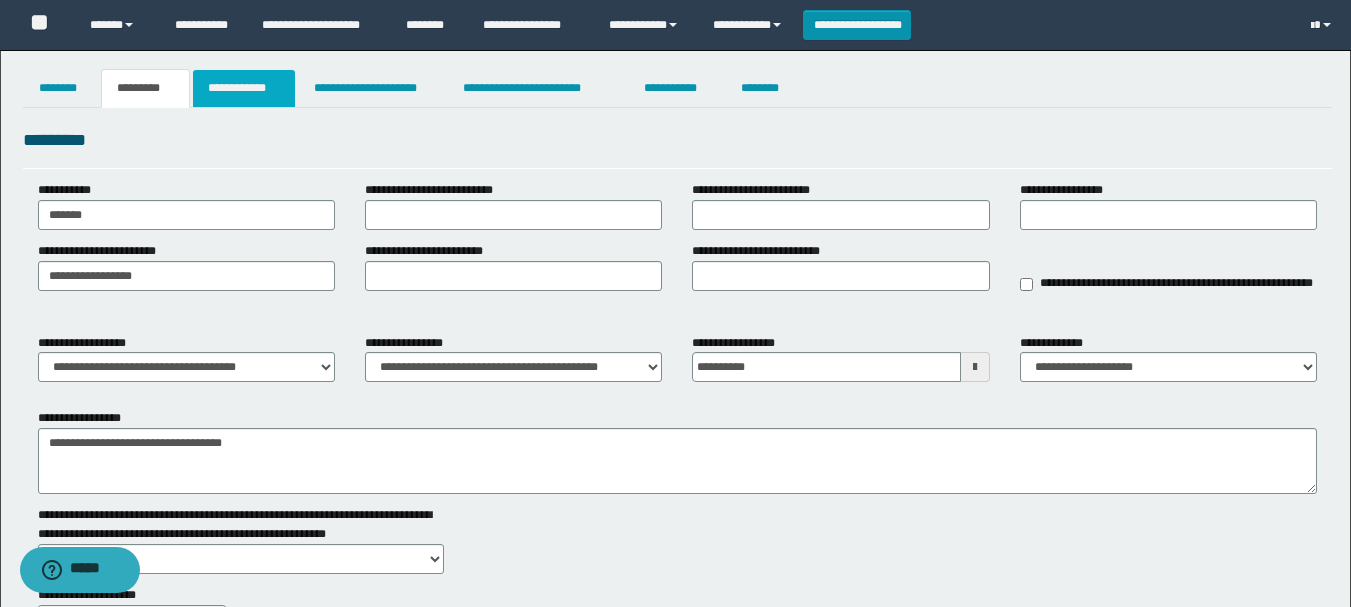 click on "**********" at bounding box center (244, 88) 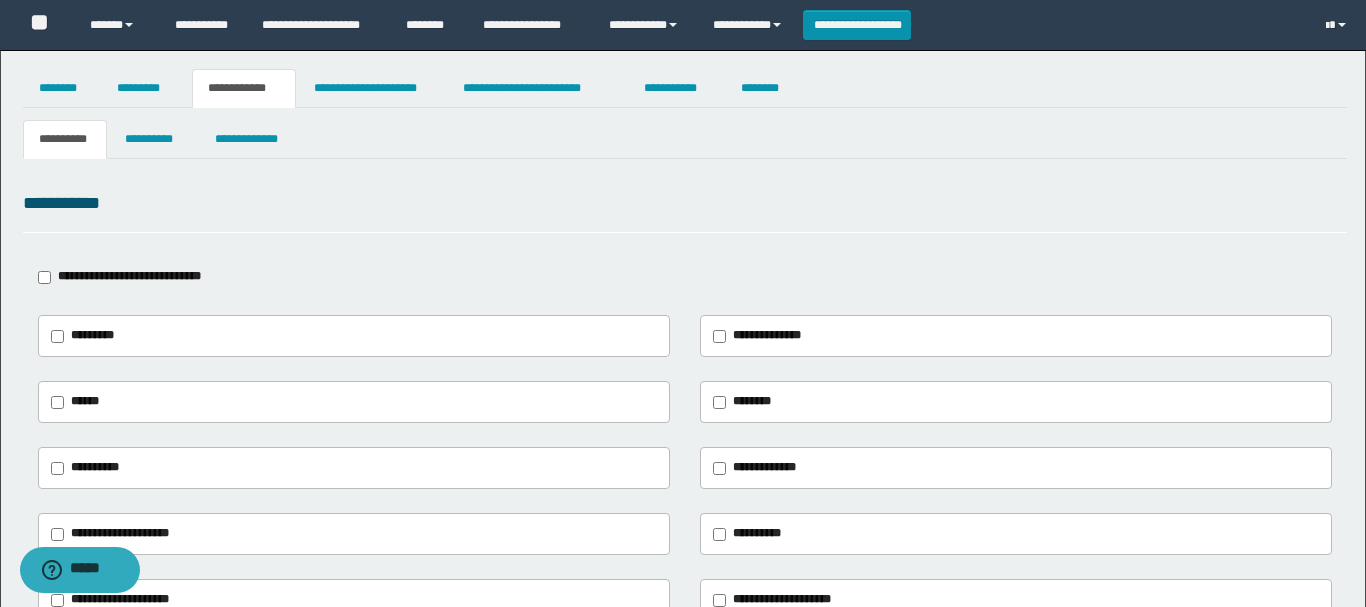 type on "****" 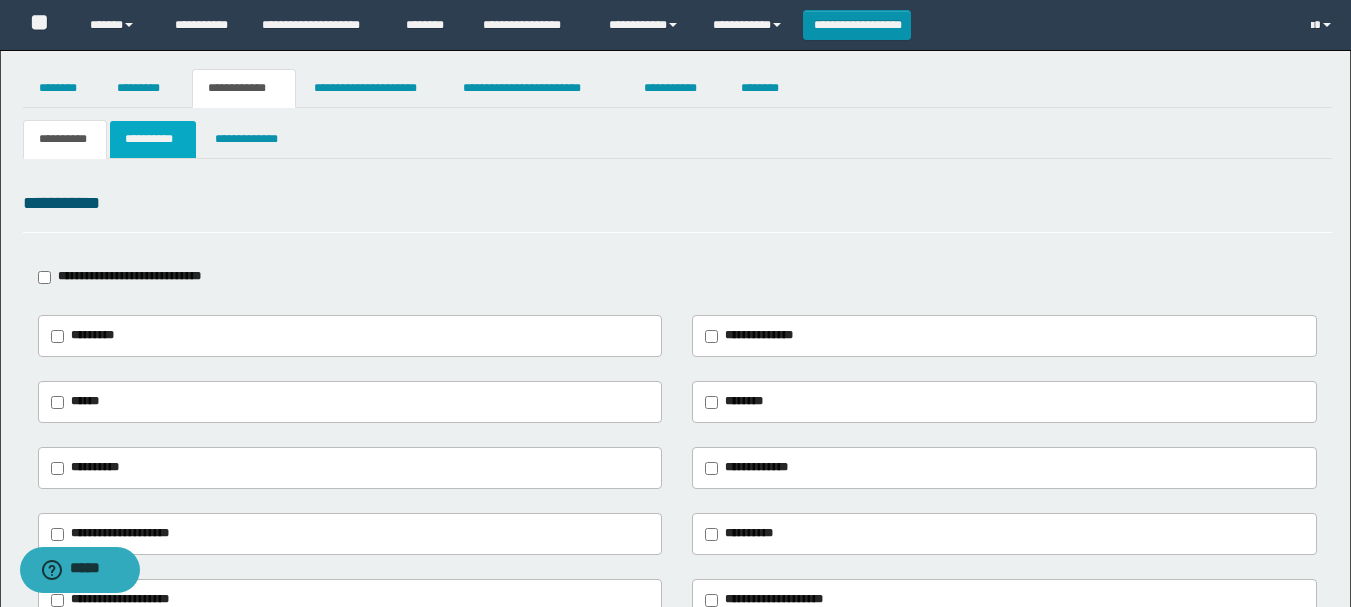 click on "**********" at bounding box center (153, 139) 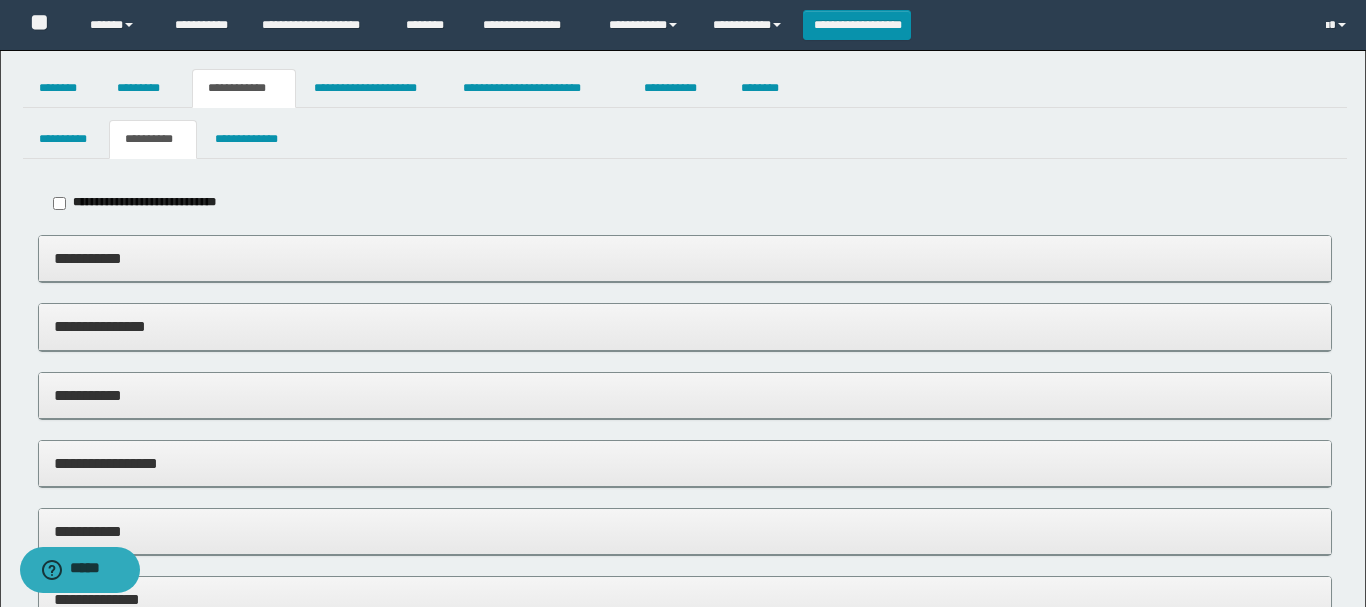 type on "*****" 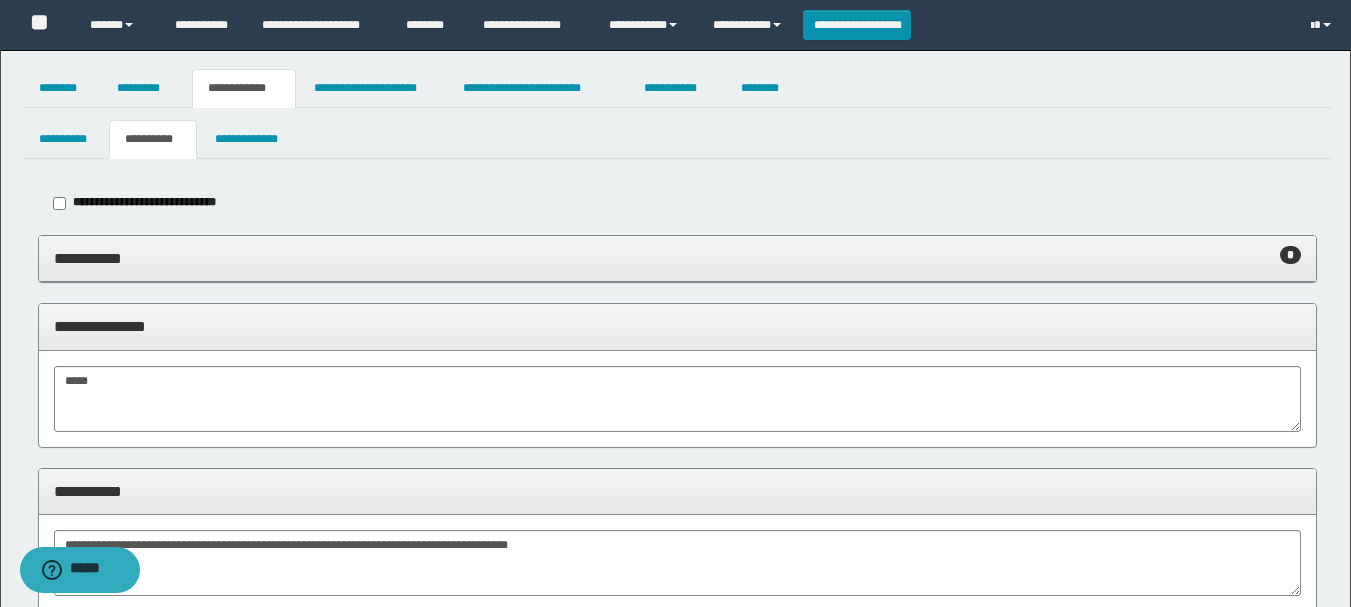 click on "**********" at bounding box center [677, 258] 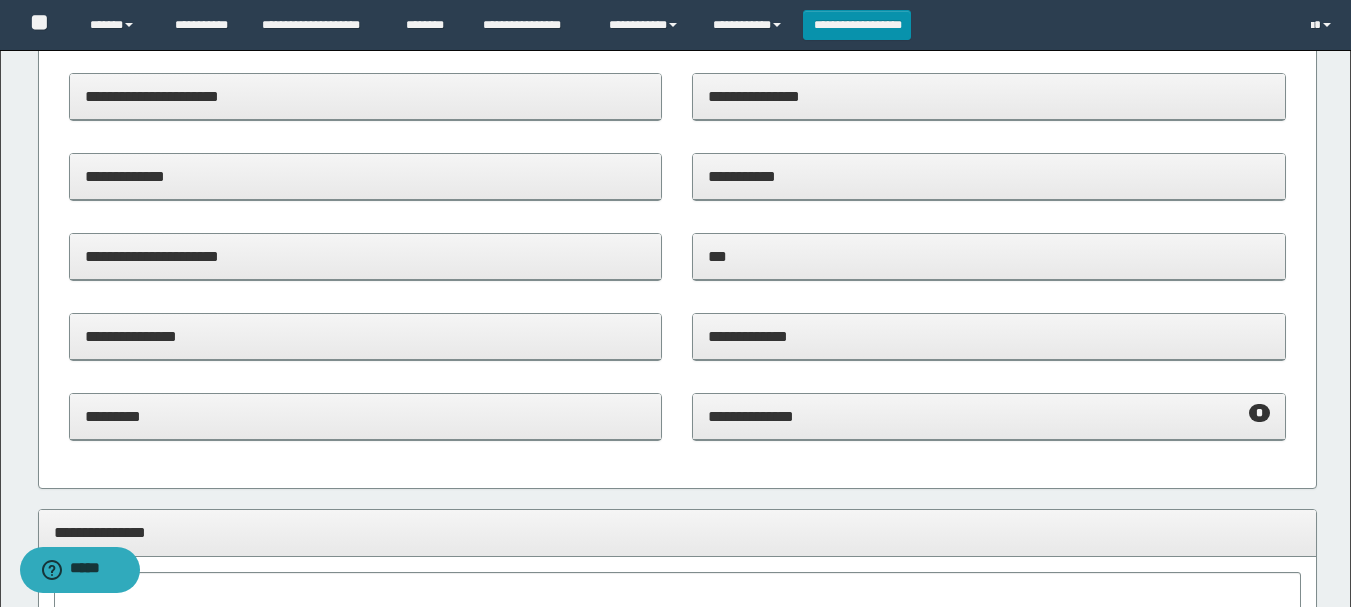 scroll, scrollTop: 400, scrollLeft: 0, axis: vertical 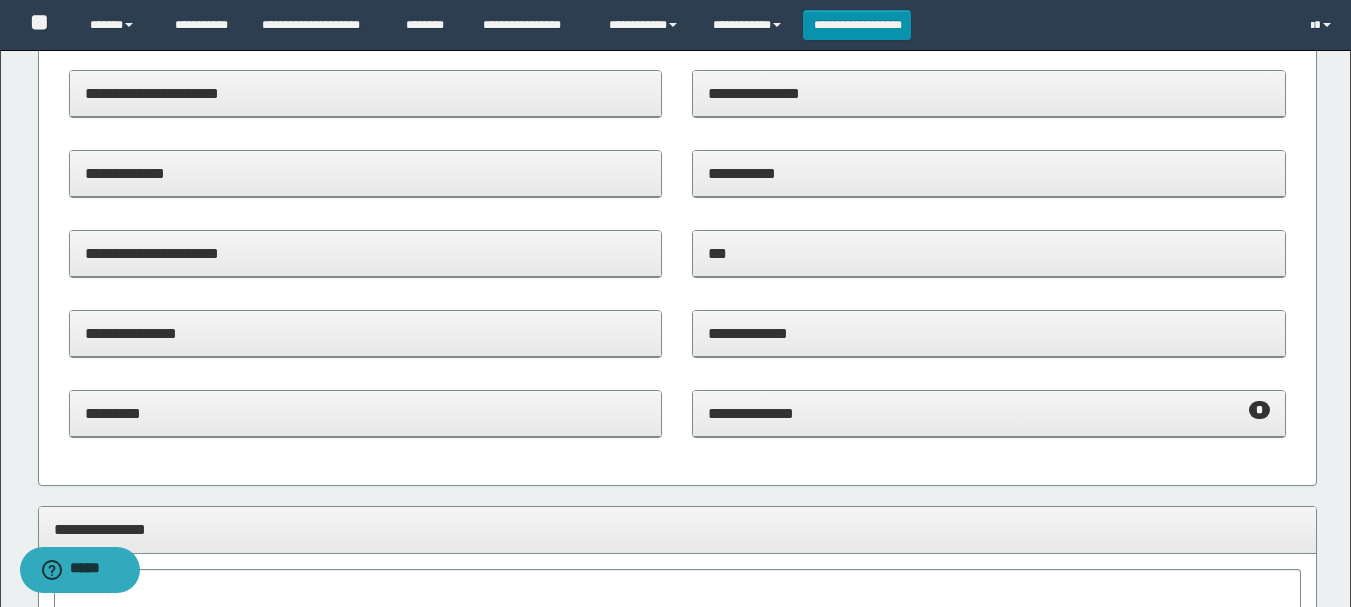 click on "**********" at bounding box center [989, 413] 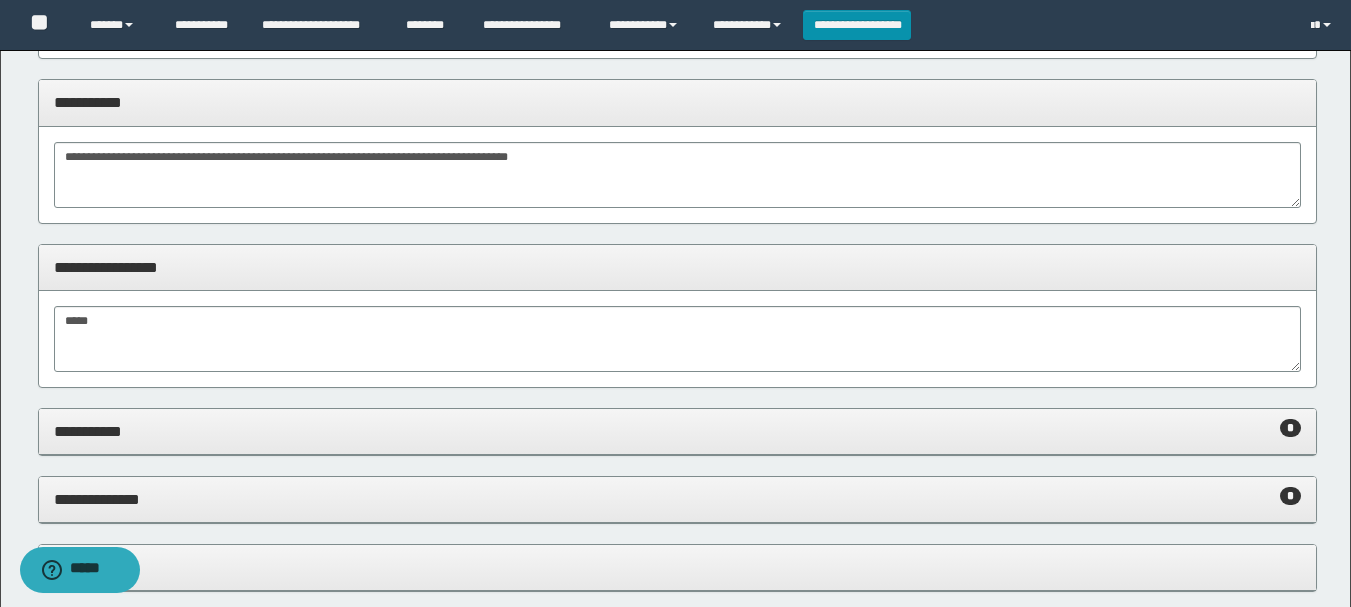 scroll, scrollTop: 1600, scrollLeft: 0, axis: vertical 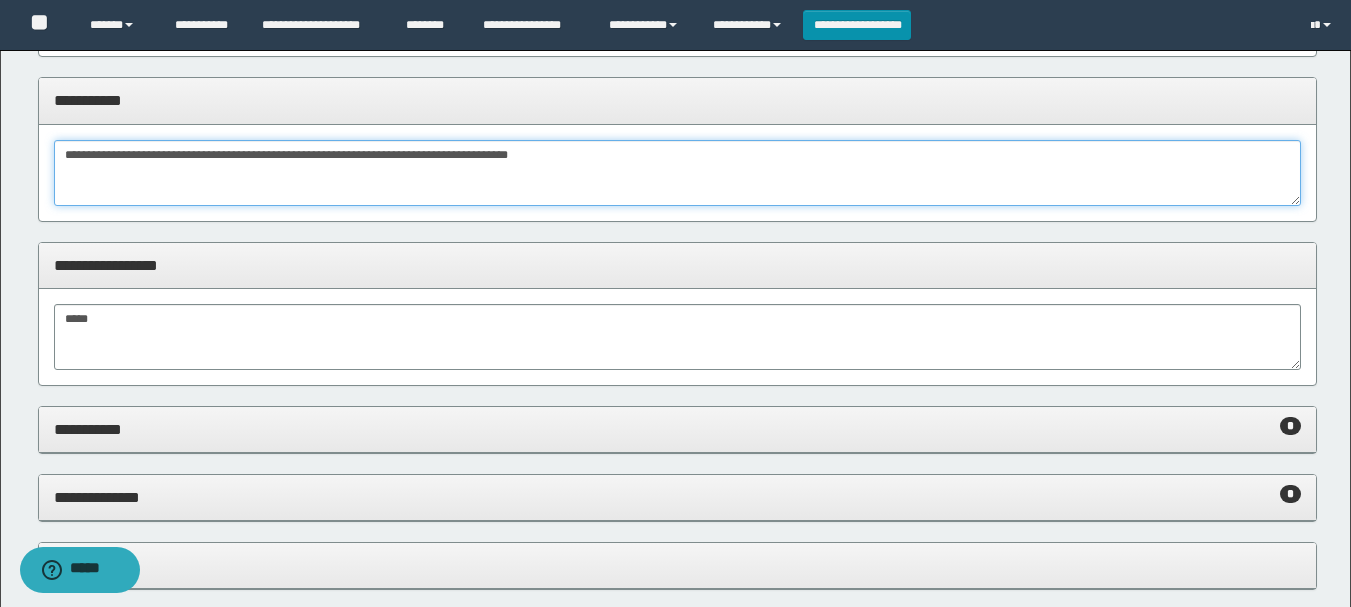 click on "**********" at bounding box center [677, 173] 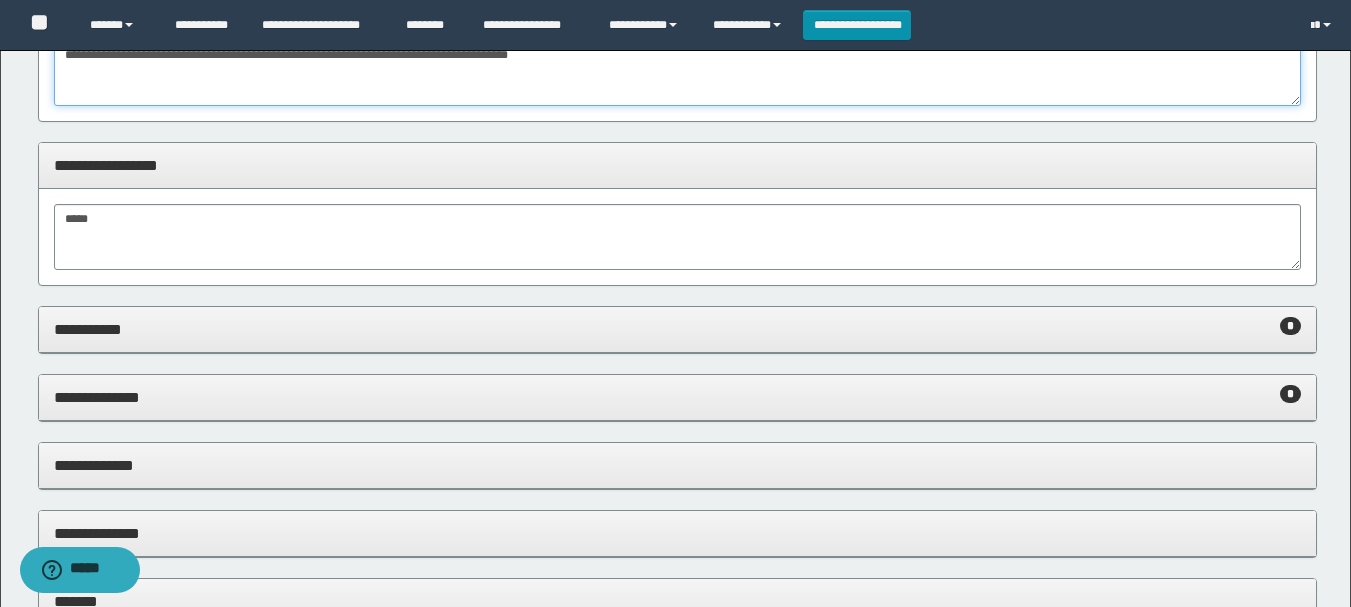 scroll, scrollTop: 1800, scrollLeft: 0, axis: vertical 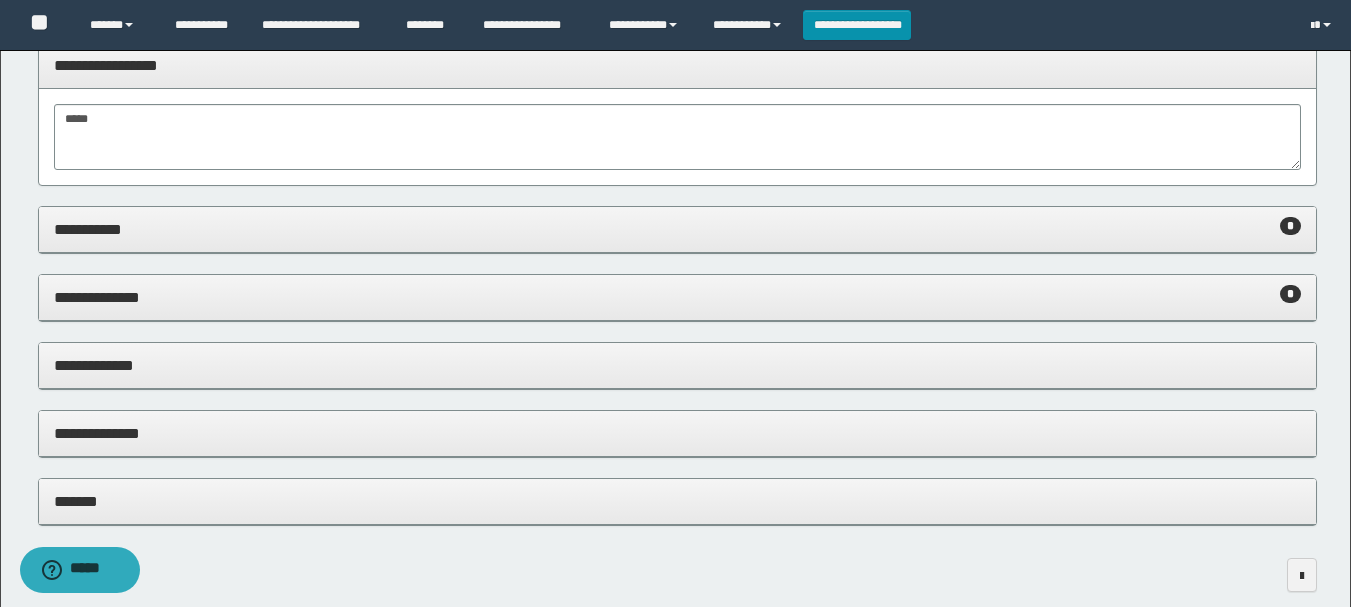 click on "**********" at bounding box center (677, 230) 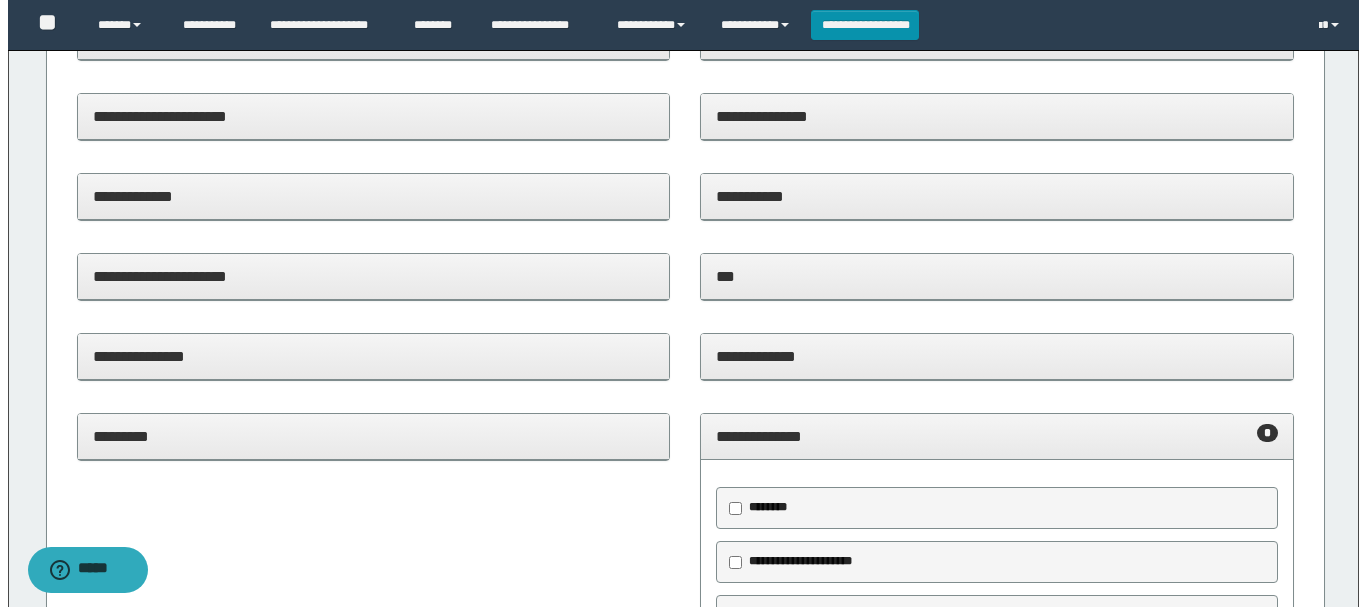 scroll, scrollTop: 0, scrollLeft: 0, axis: both 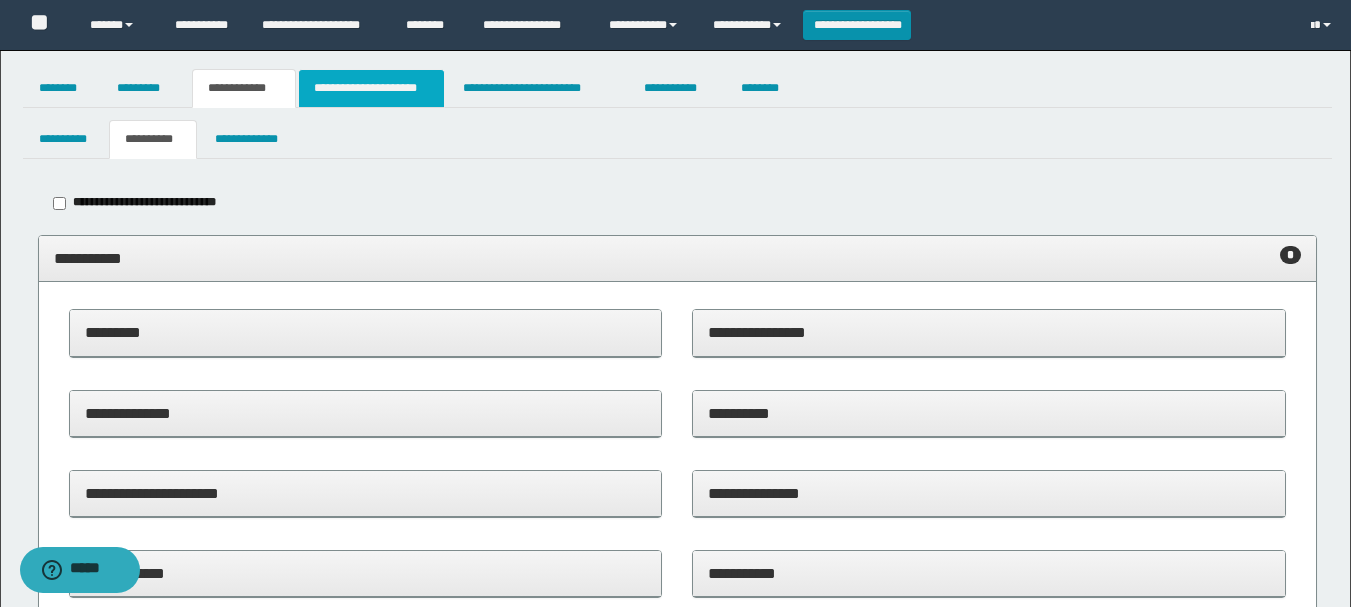 click on "**********" at bounding box center [371, 88] 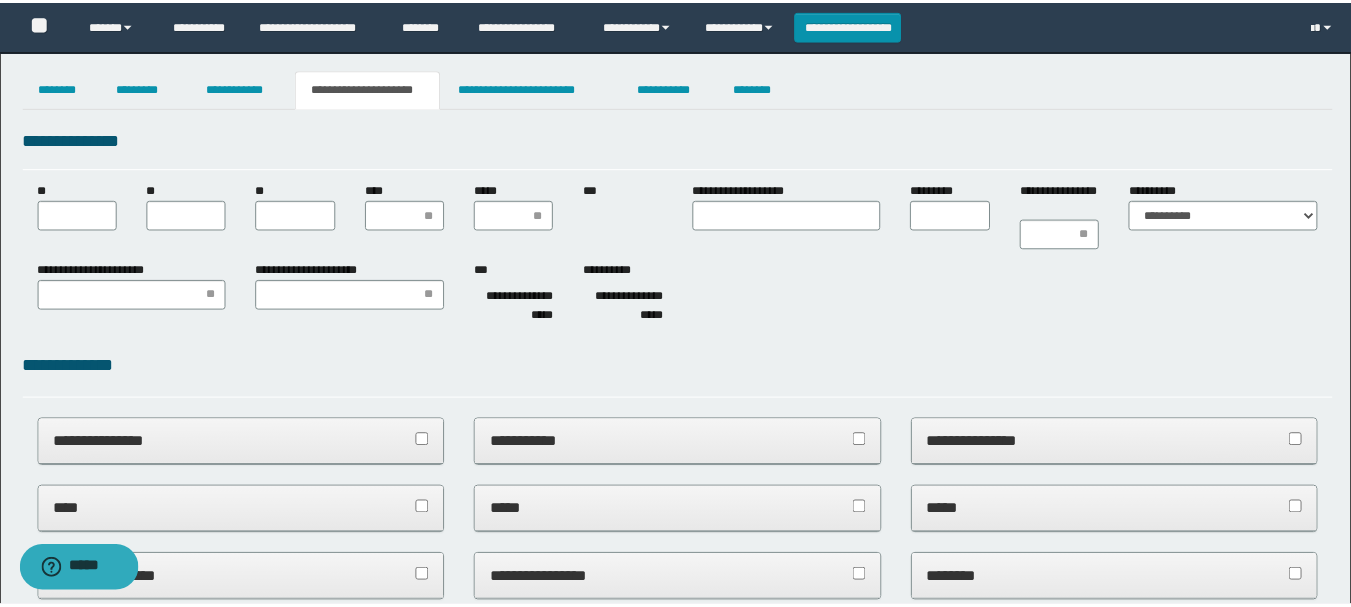 scroll, scrollTop: 0, scrollLeft: 0, axis: both 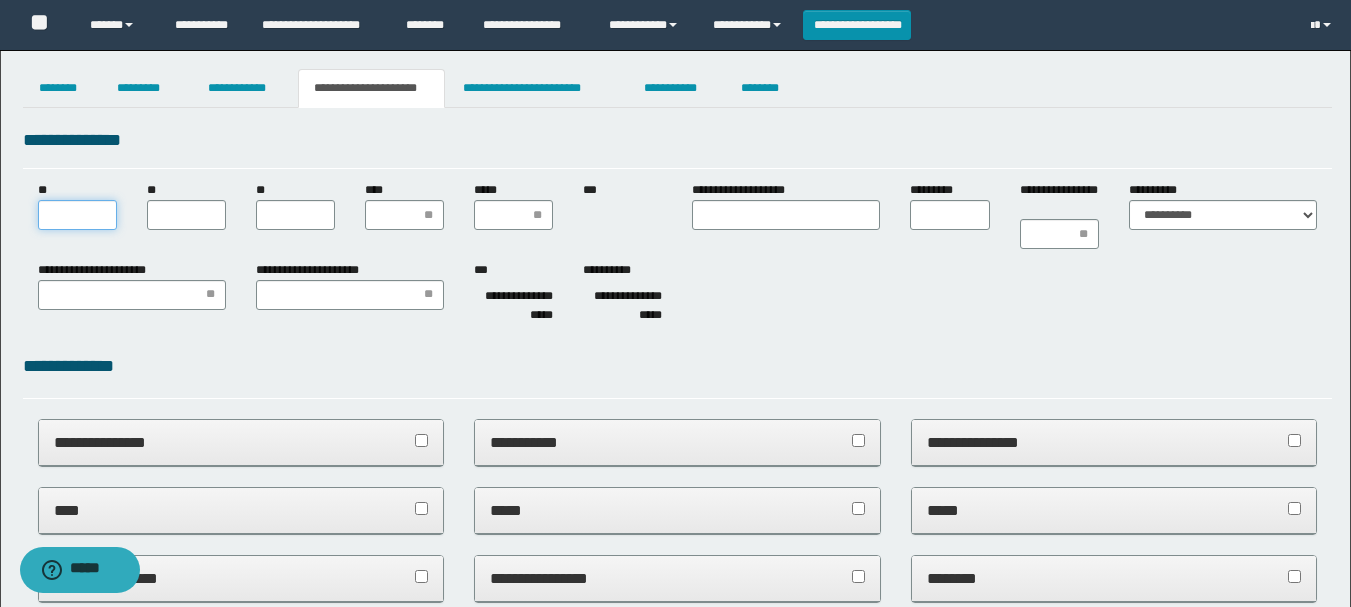 click on "**" at bounding box center [77, 215] 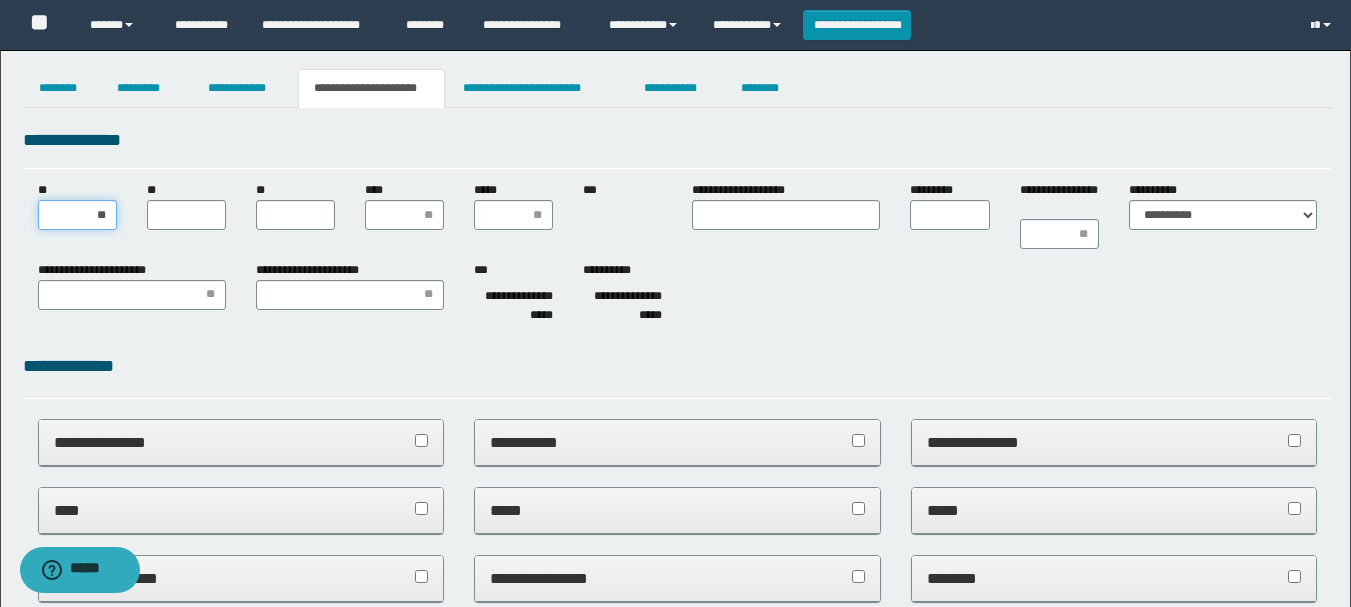click on "**" at bounding box center (77, 215) 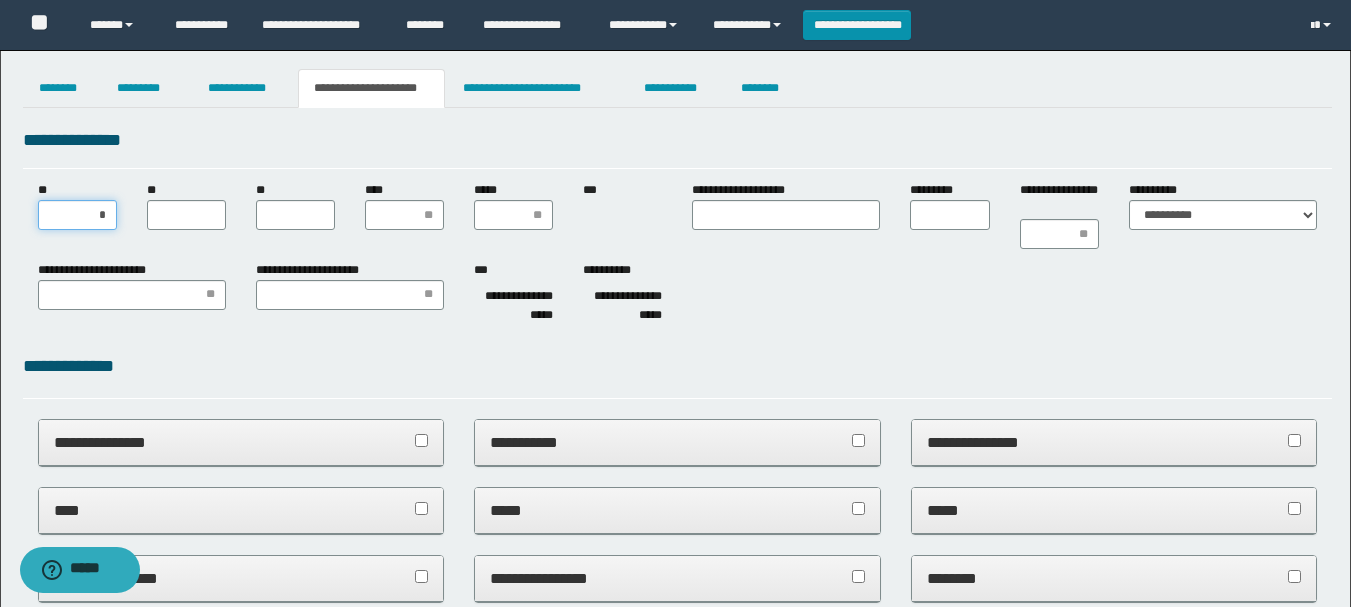 type on "**" 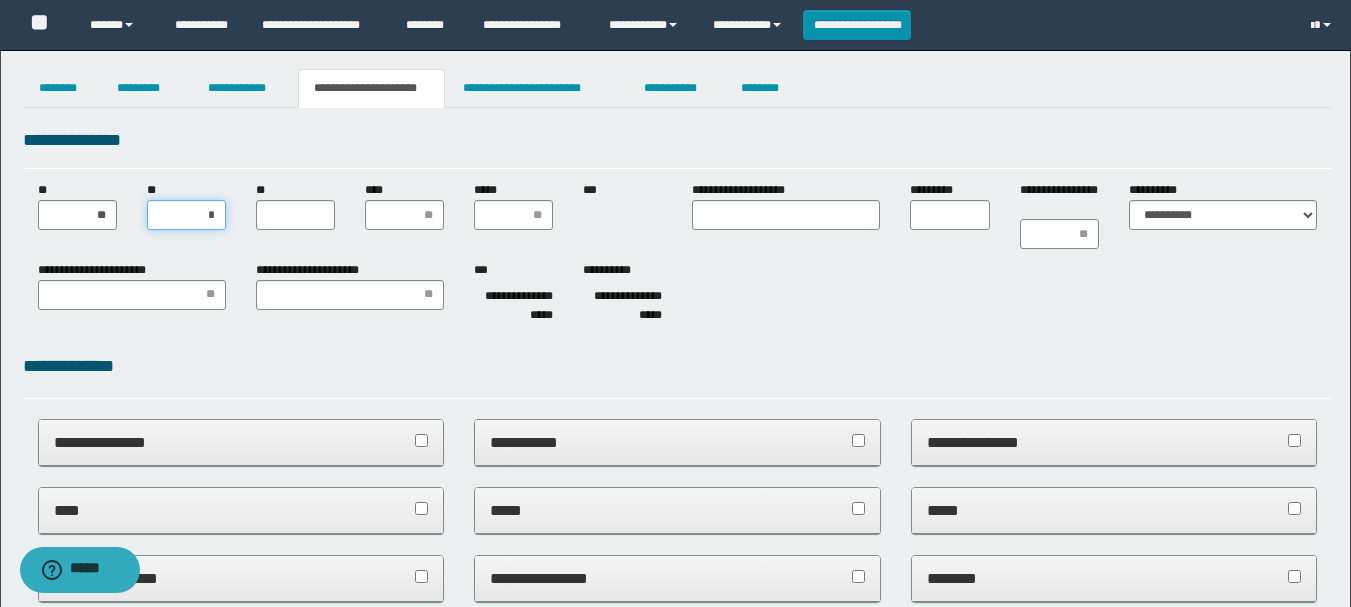 type on "**" 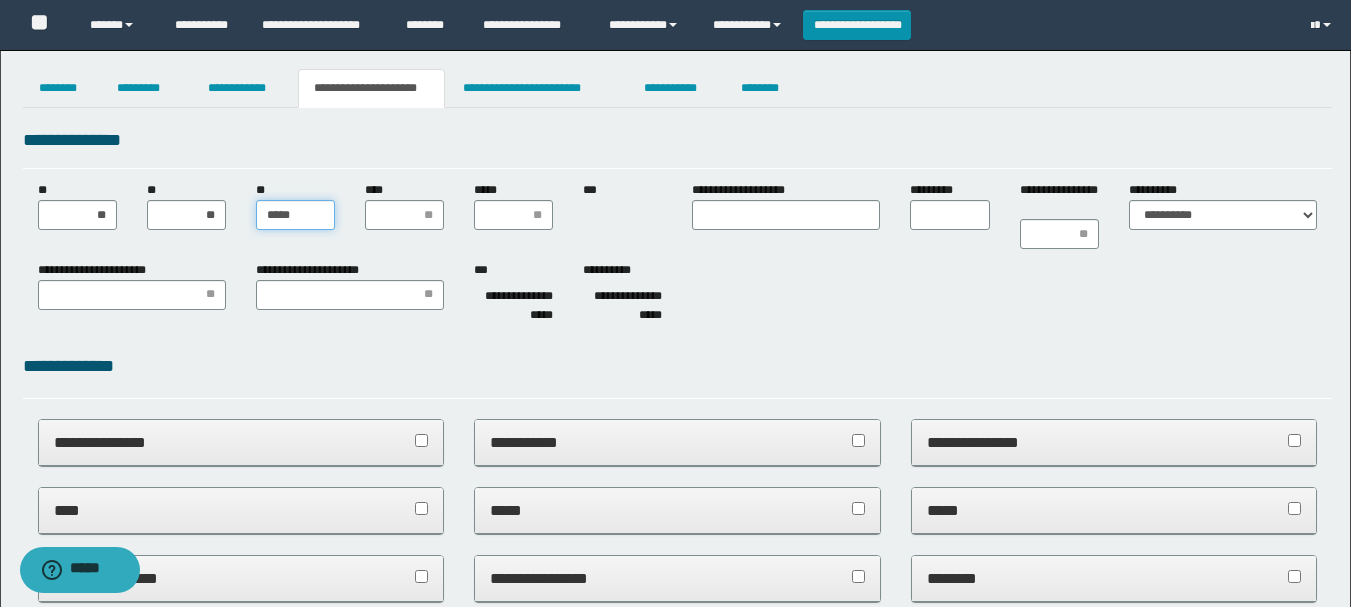 type on "******" 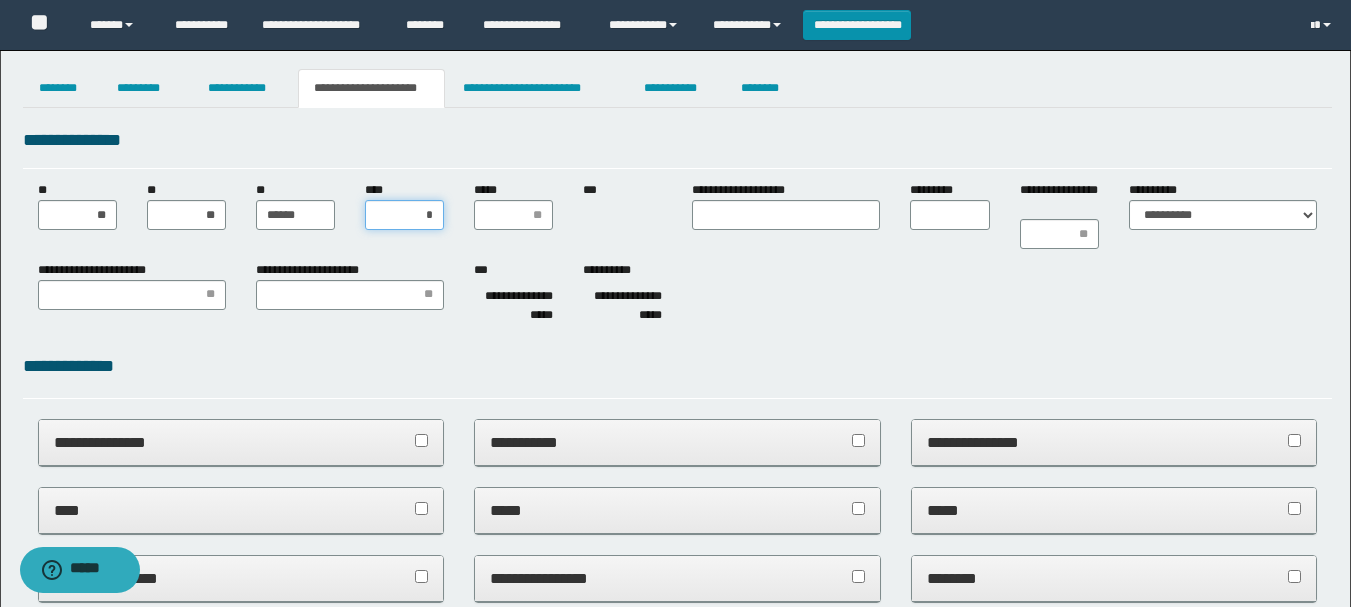 type on "**" 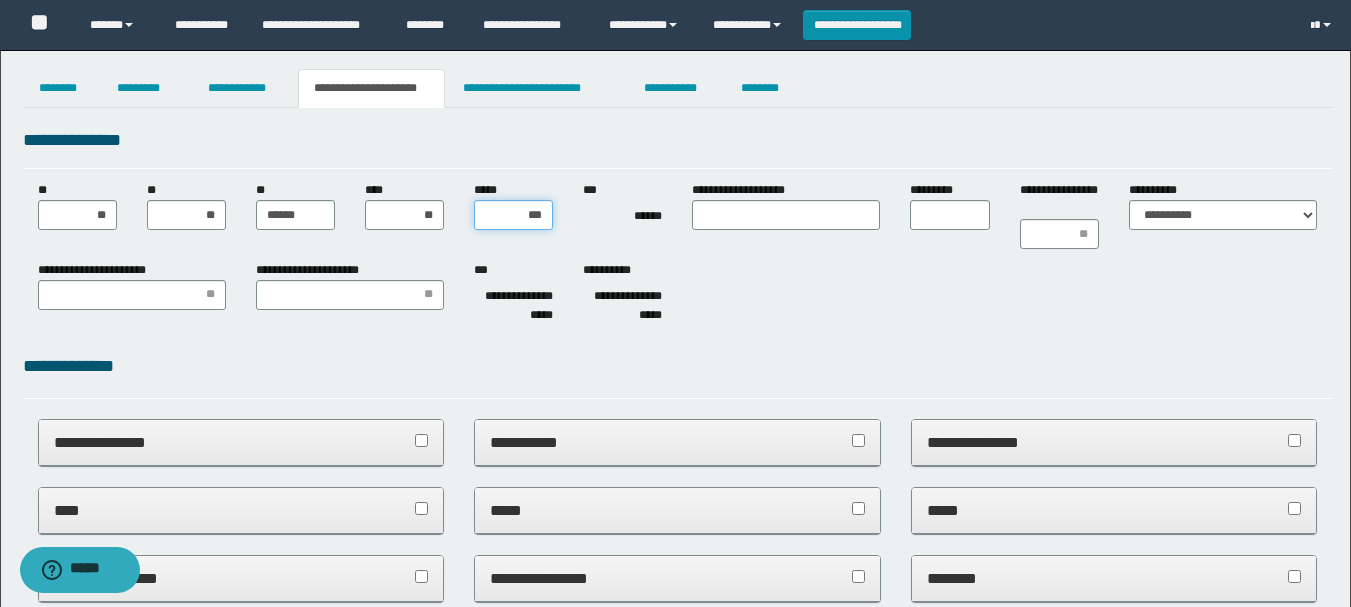 type on "****" 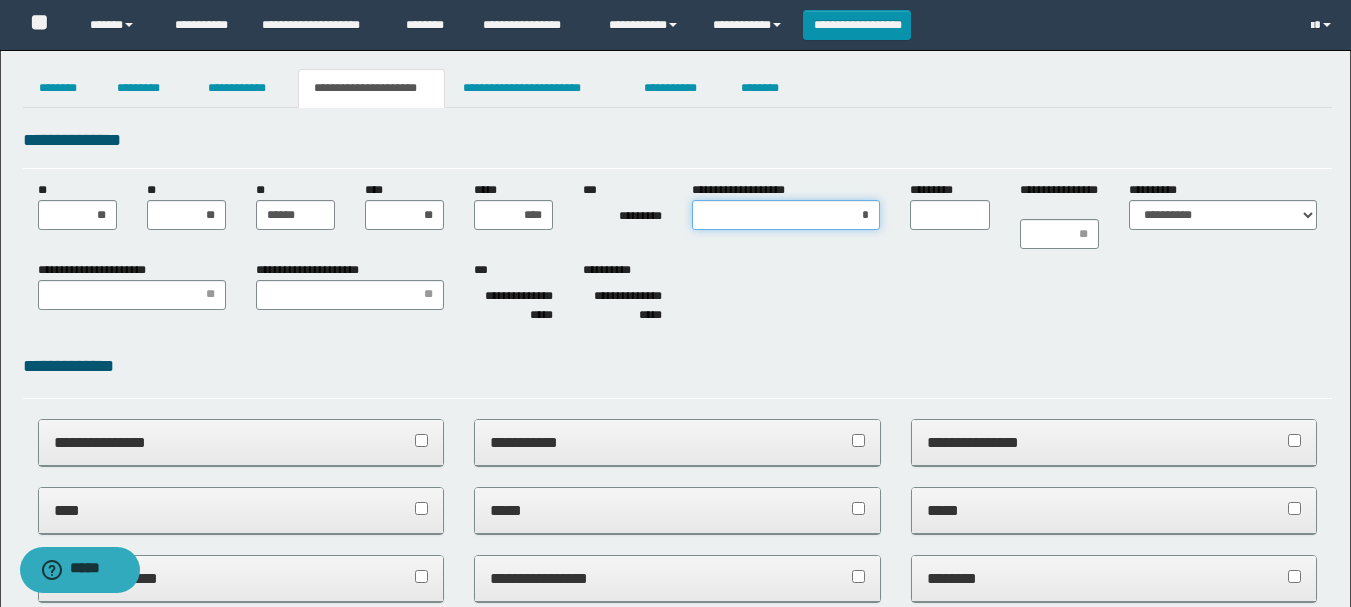 type on "**" 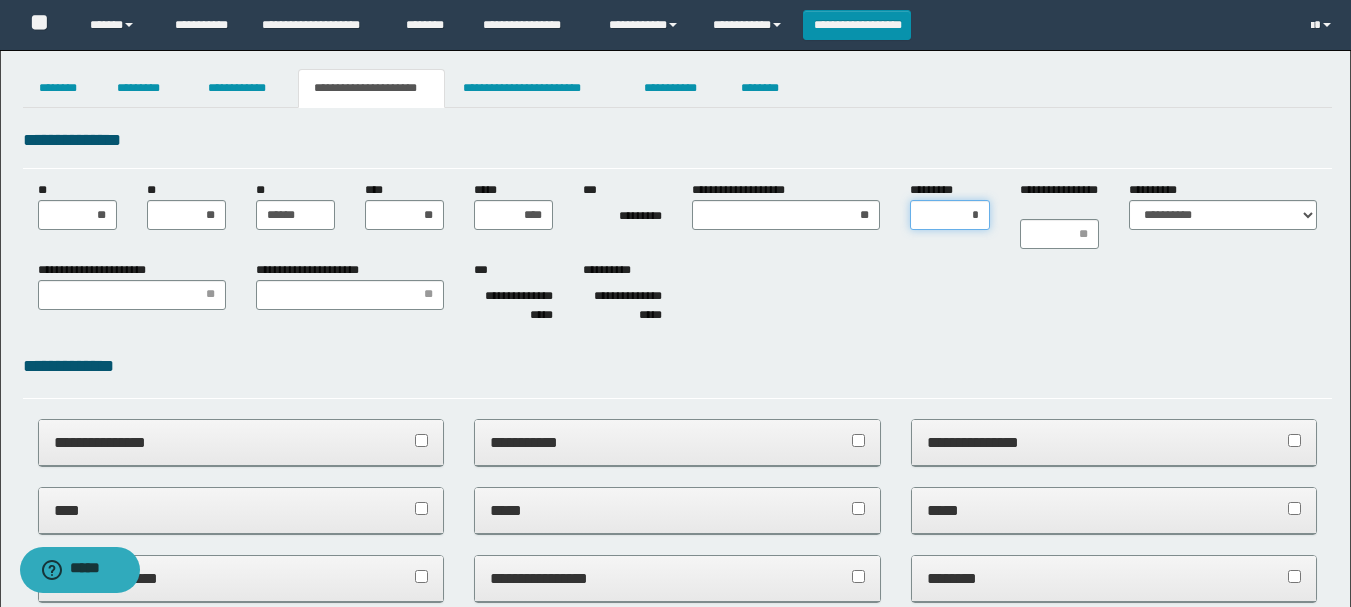 type on "**" 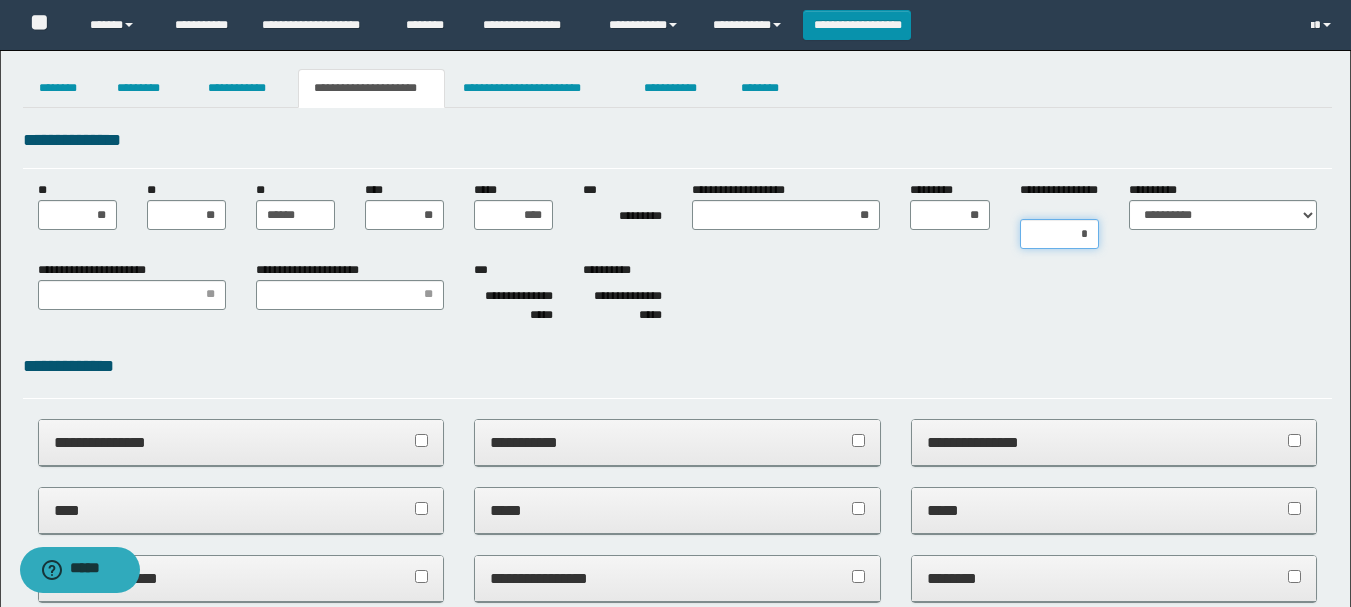 type on "**" 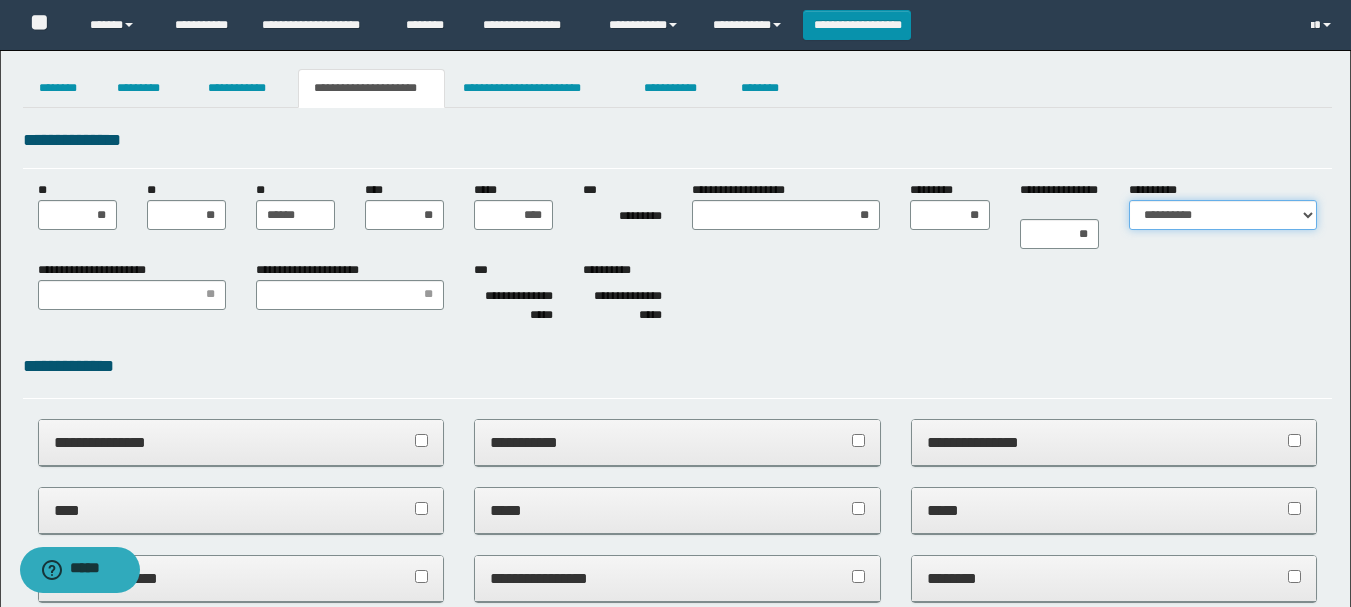 select on "*" 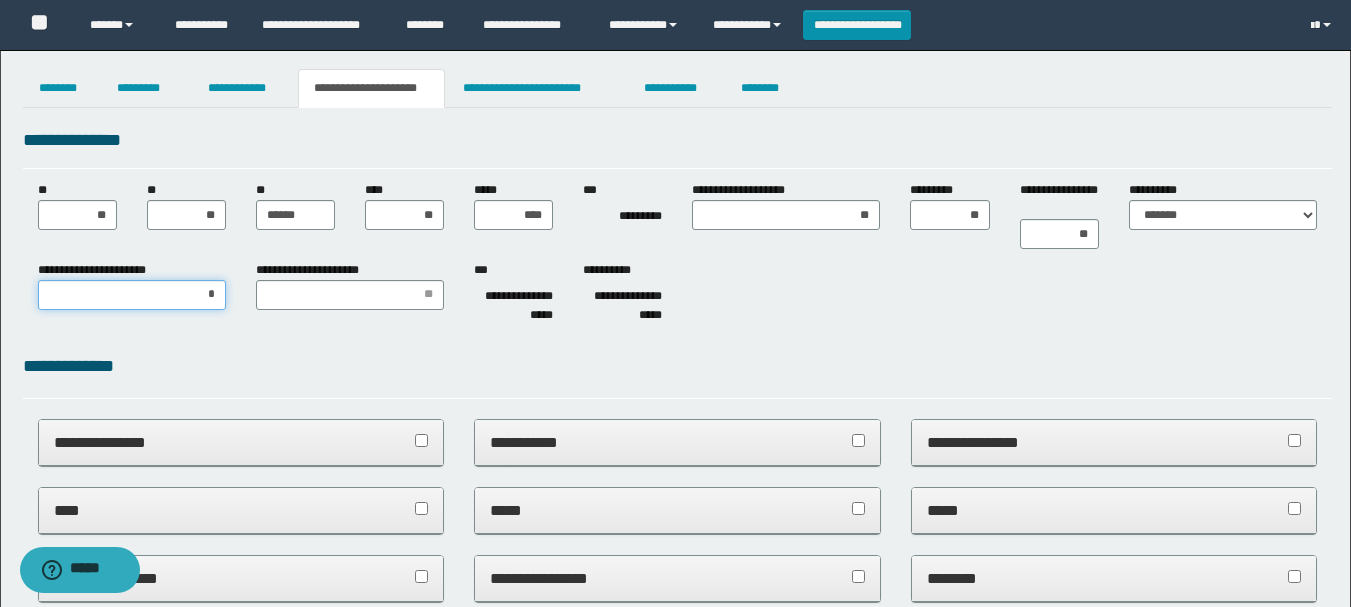 type on "**" 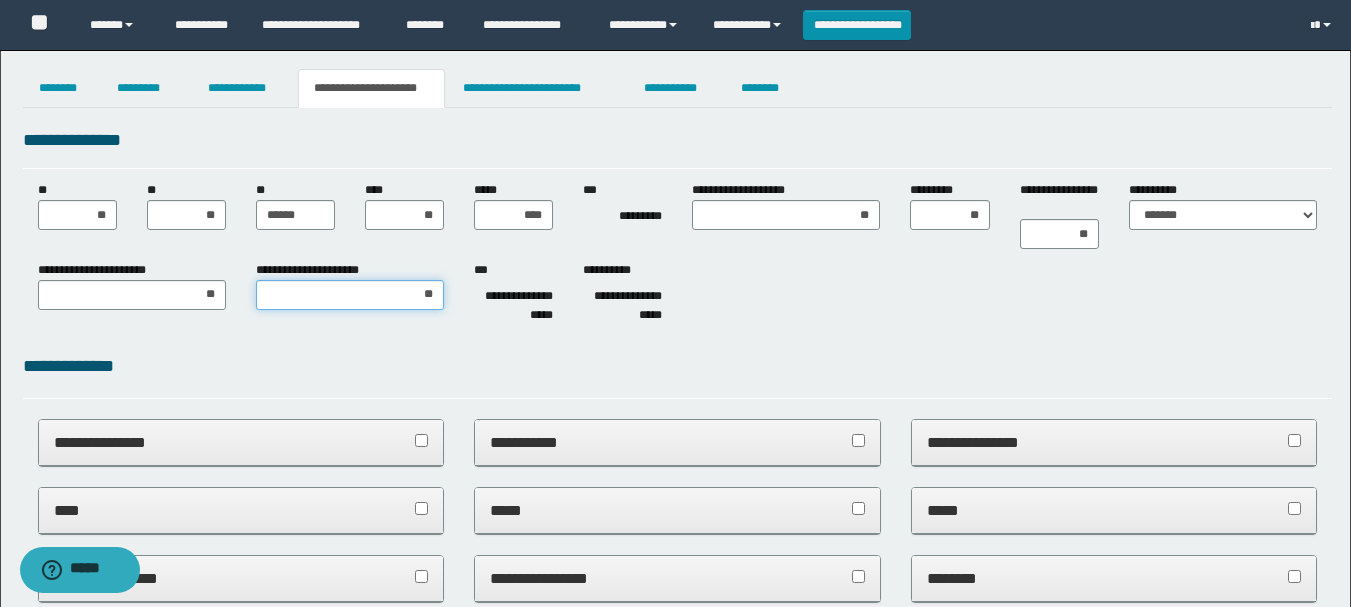 type on "***" 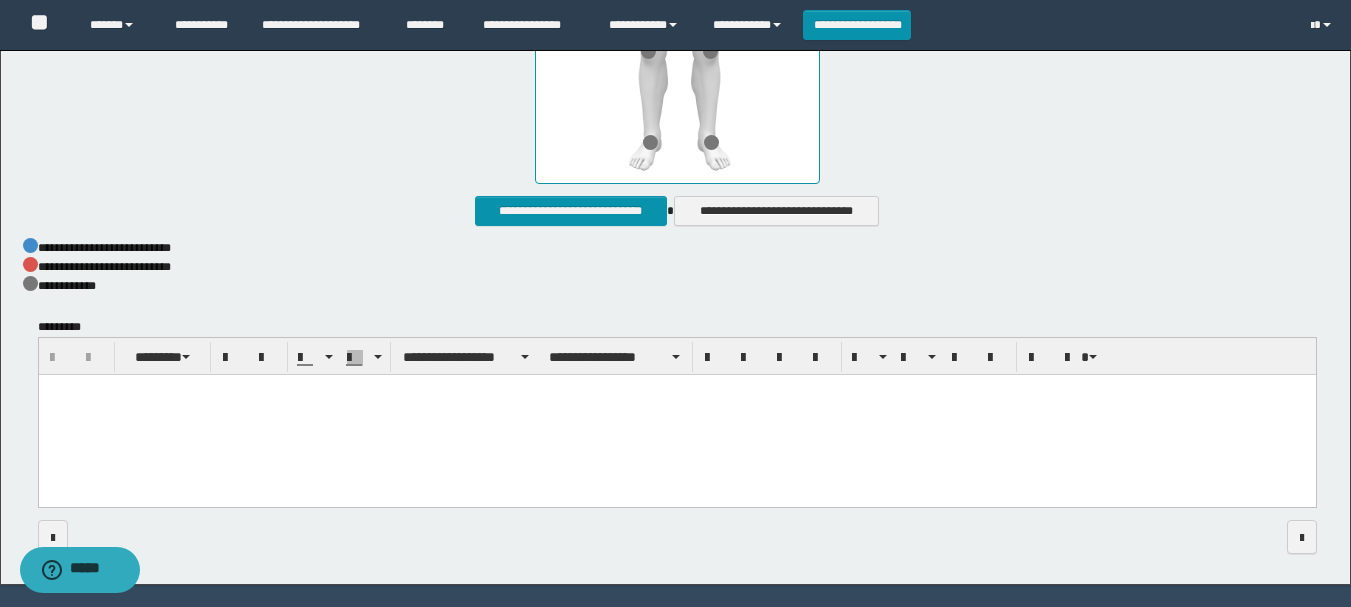 scroll, scrollTop: 1152, scrollLeft: 0, axis: vertical 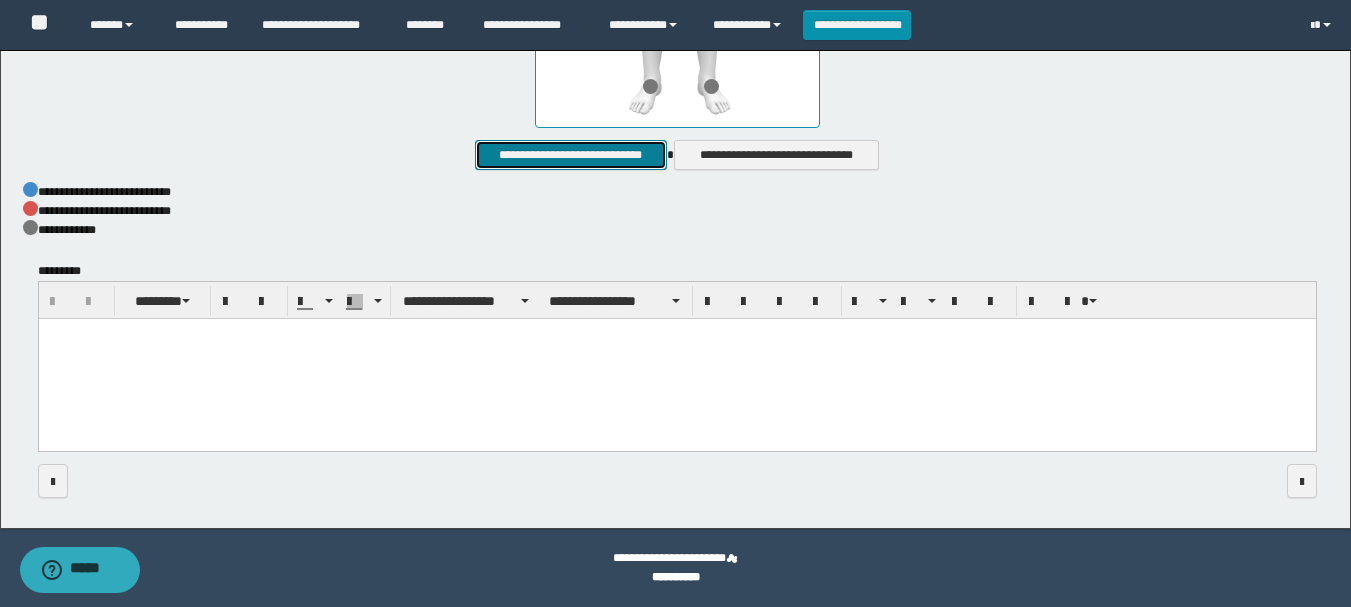click on "**********" at bounding box center (570, 155) 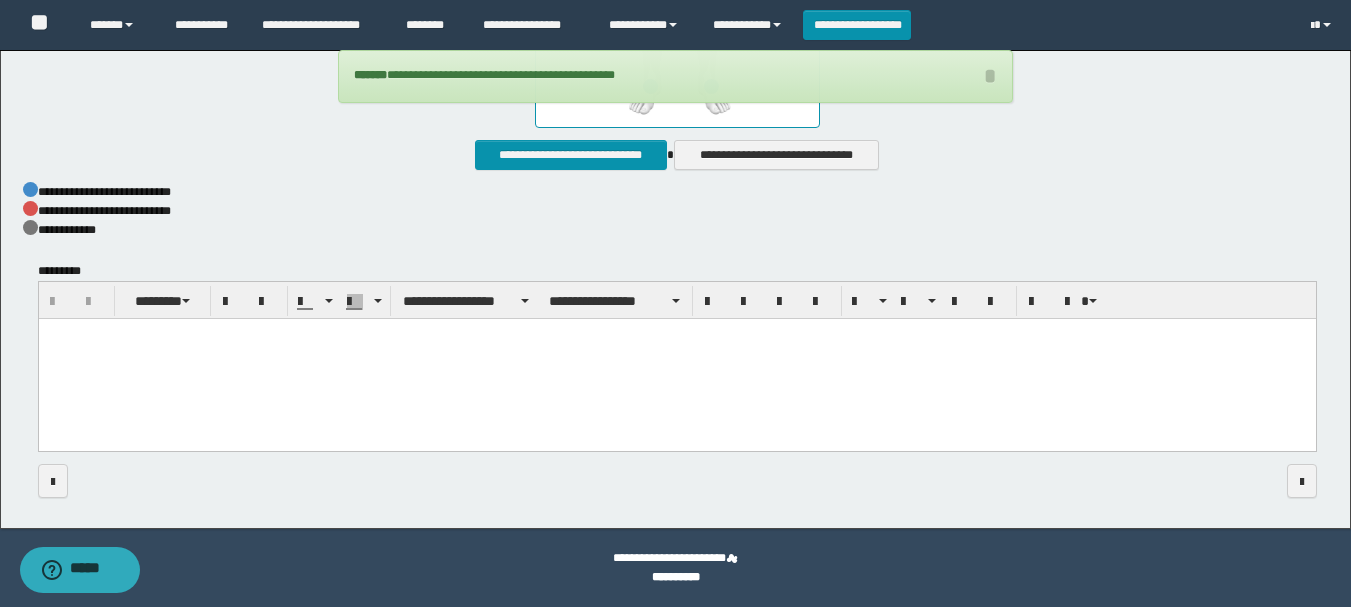 click at bounding box center [676, 360] 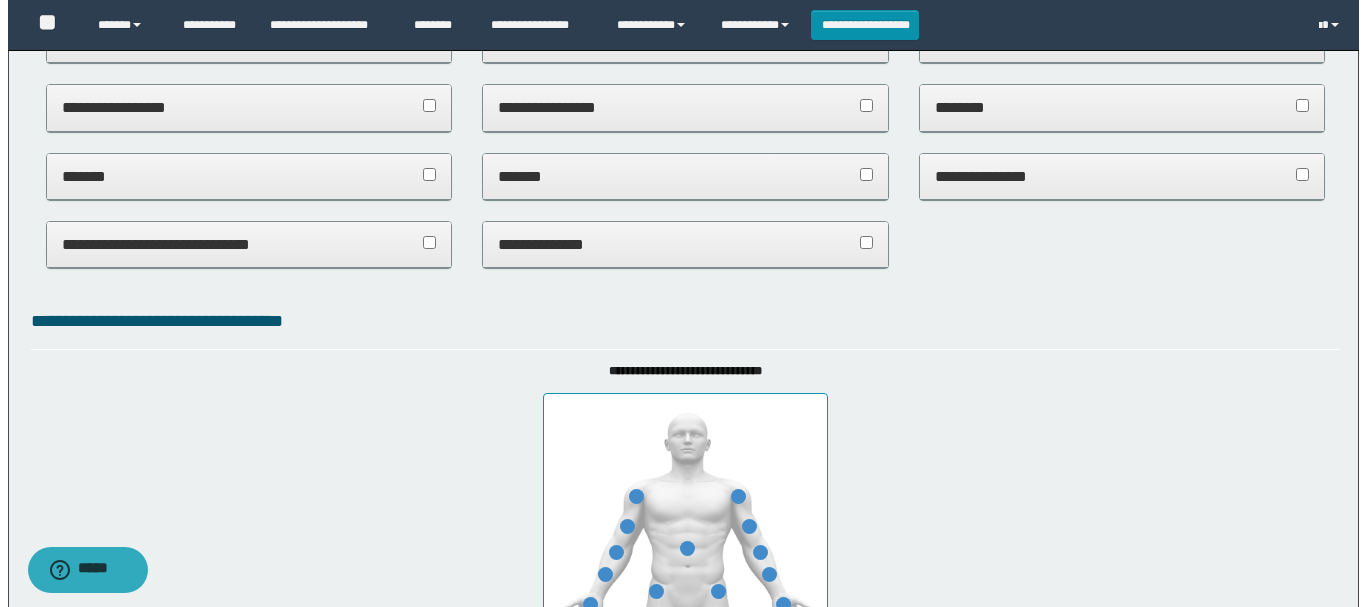 scroll, scrollTop: 0, scrollLeft: 0, axis: both 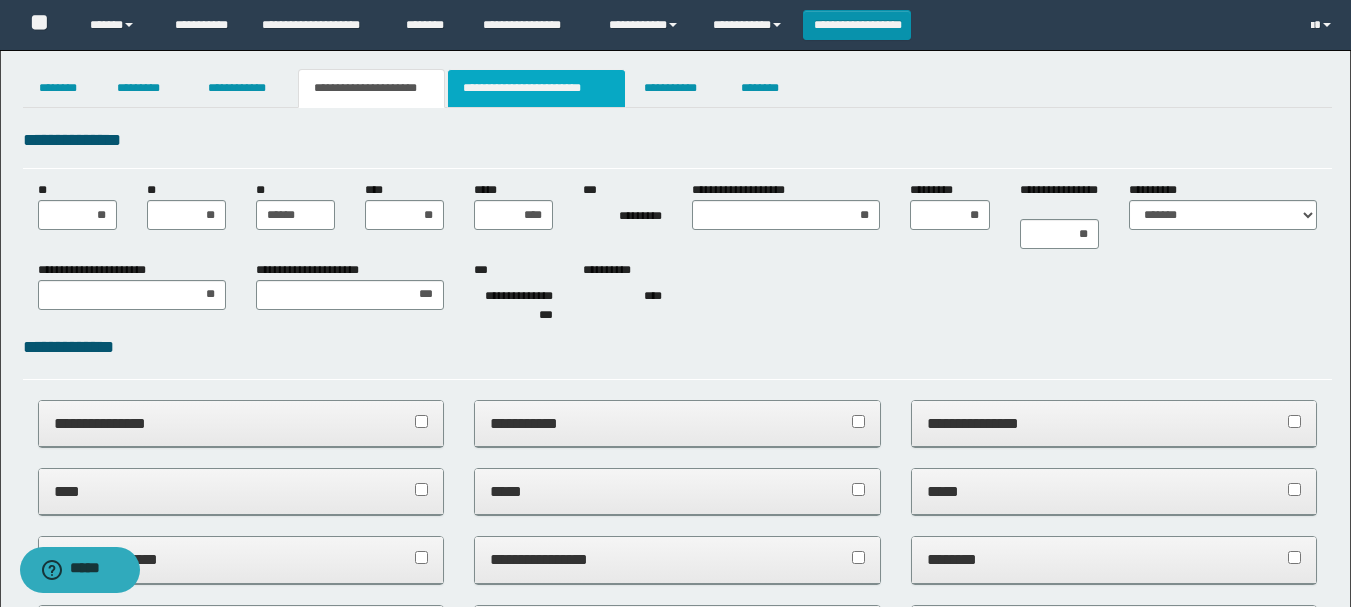 click on "**********" at bounding box center (537, 88) 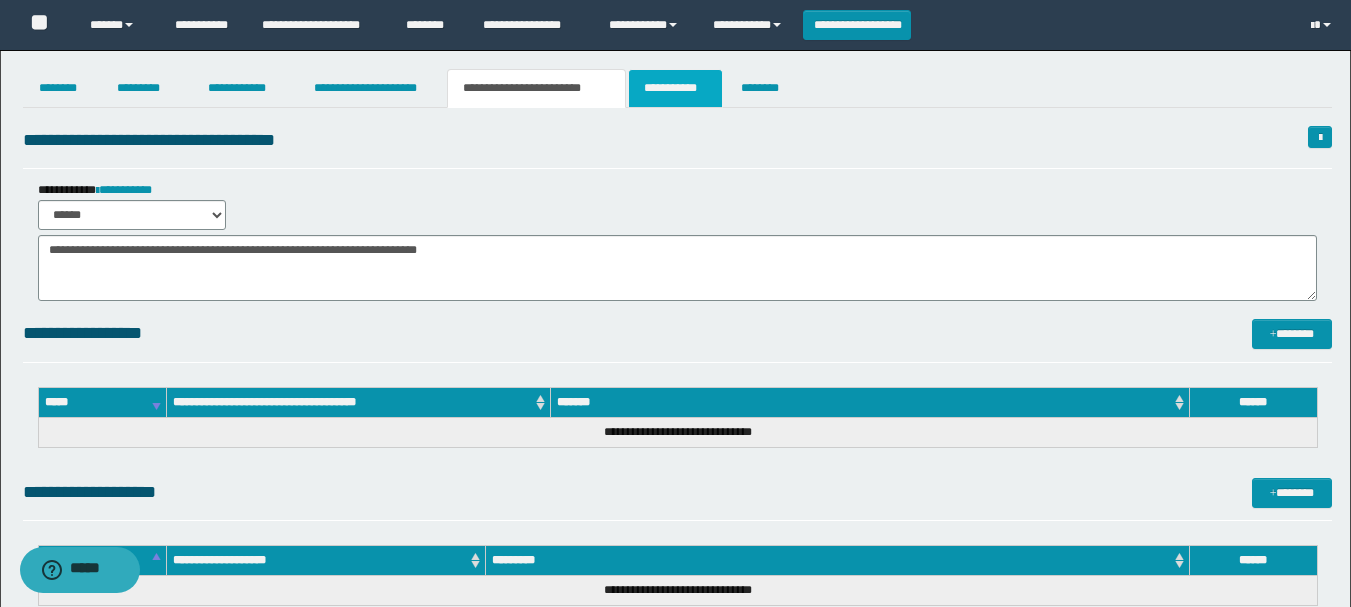 click on "**********" at bounding box center [675, 88] 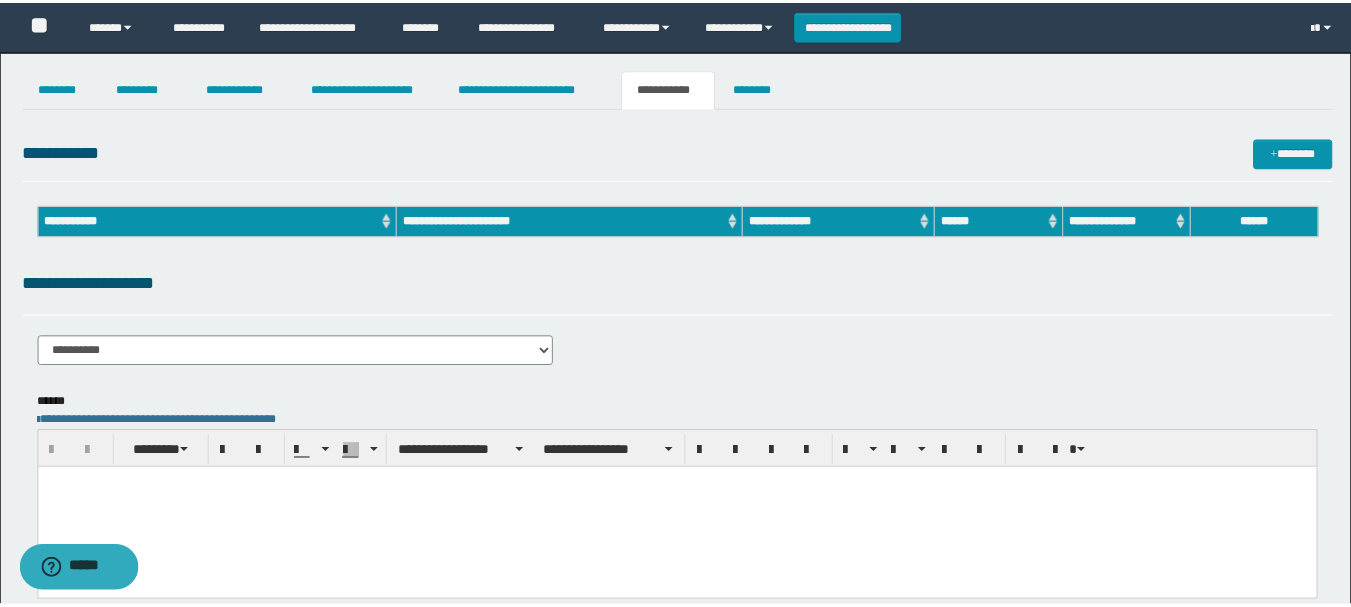 scroll, scrollTop: 0, scrollLeft: 0, axis: both 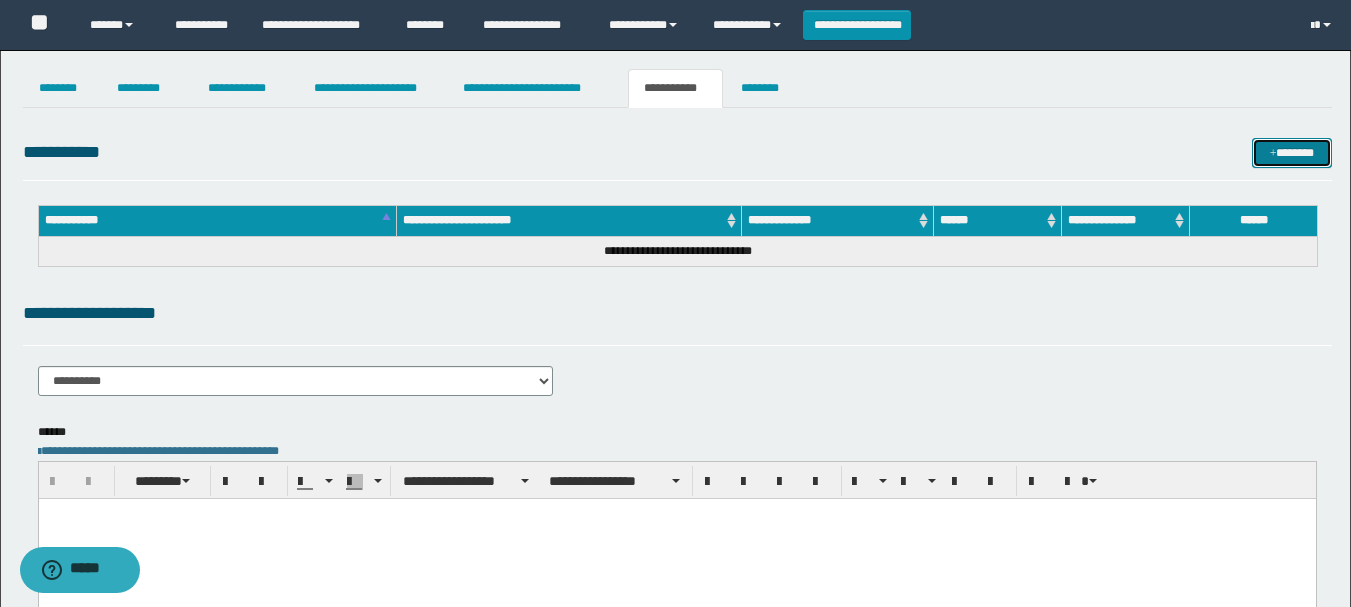 click on "*******" at bounding box center [1292, 153] 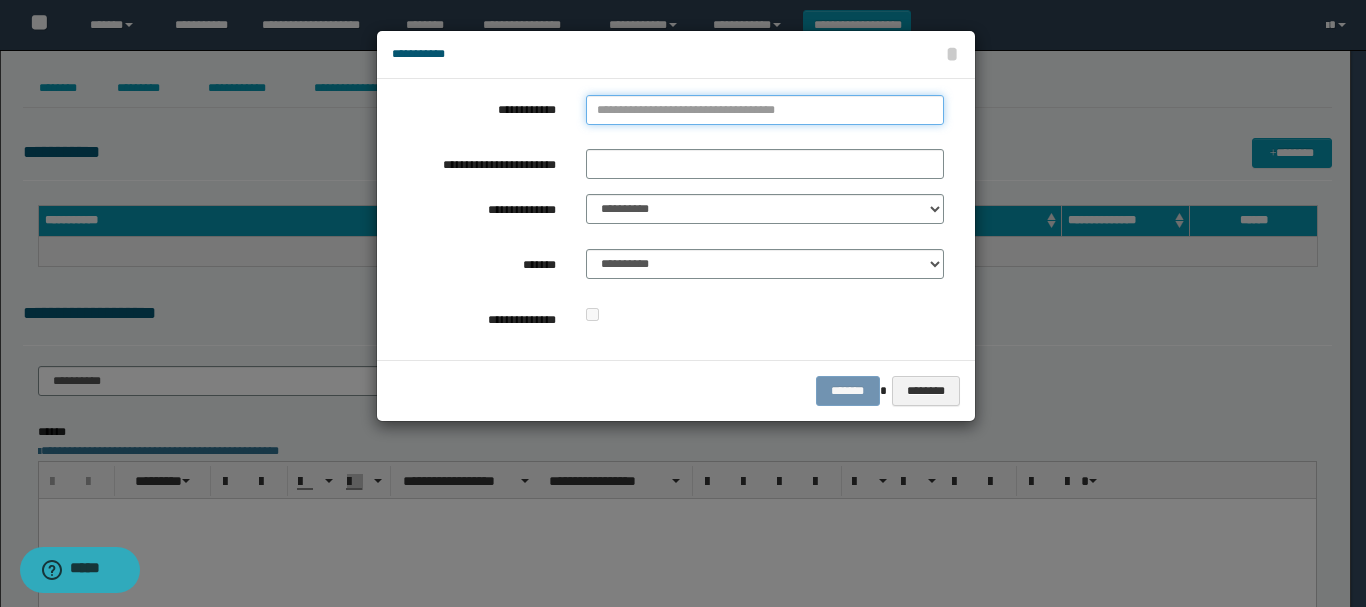 click on "**********" at bounding box center [765, 110] 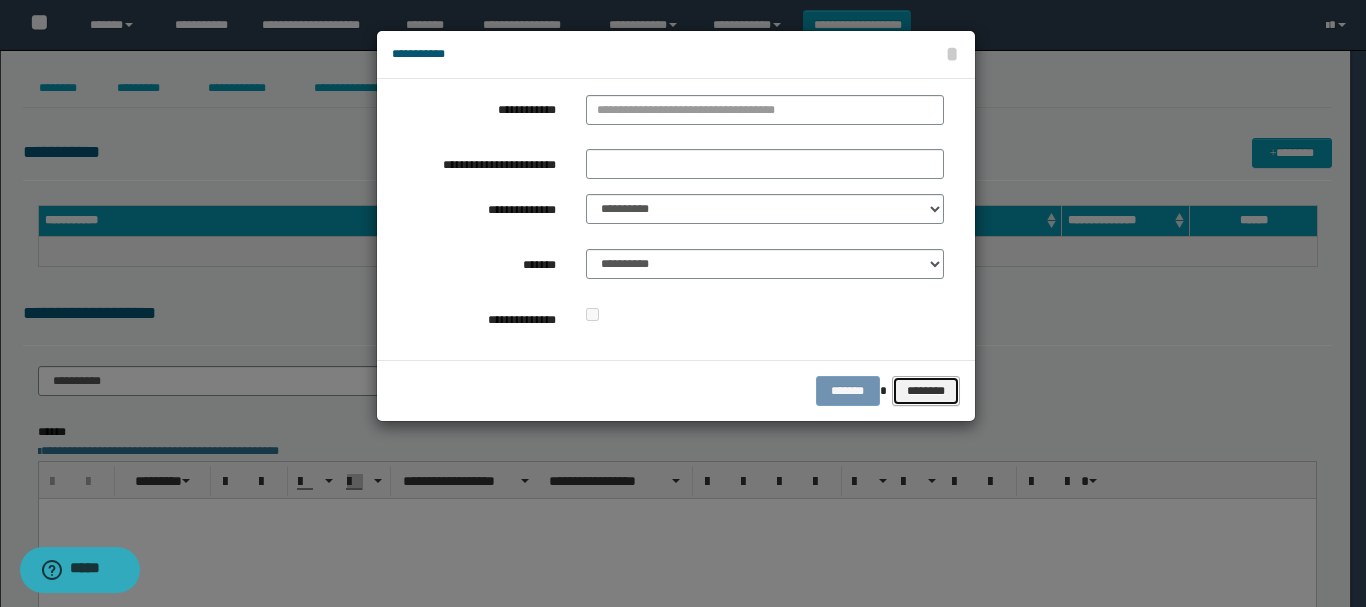 click on "********" at bounding box center (925, 391) 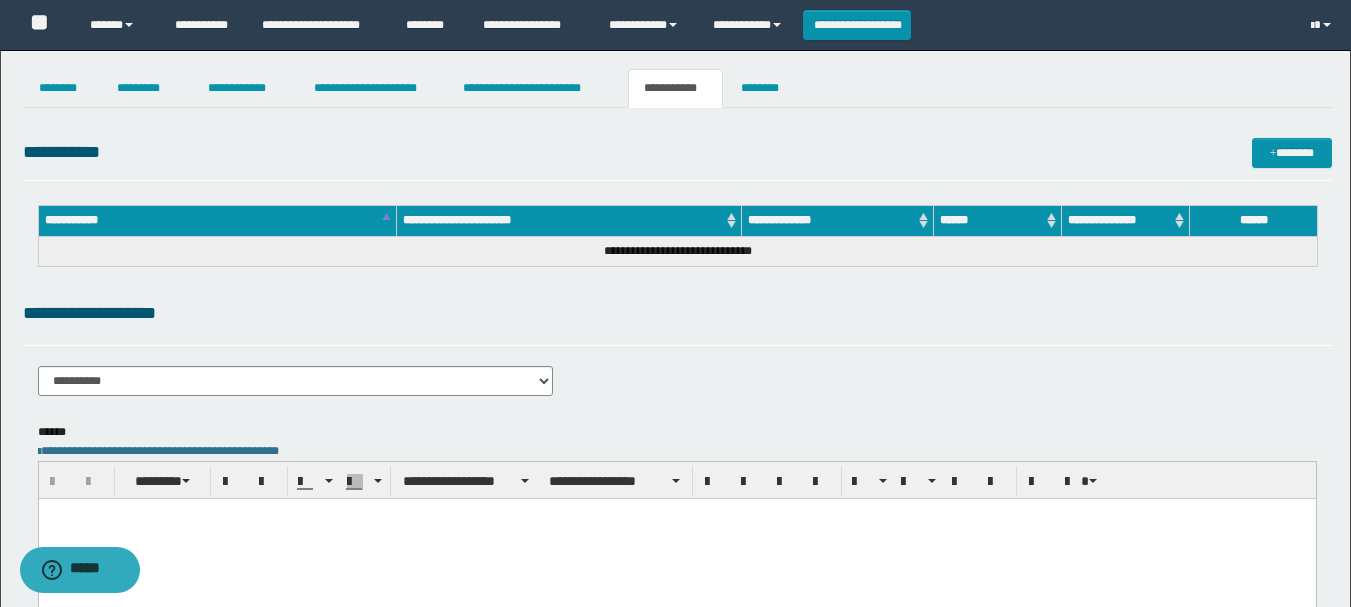 click on "**********" at bounding box center (677, 388) 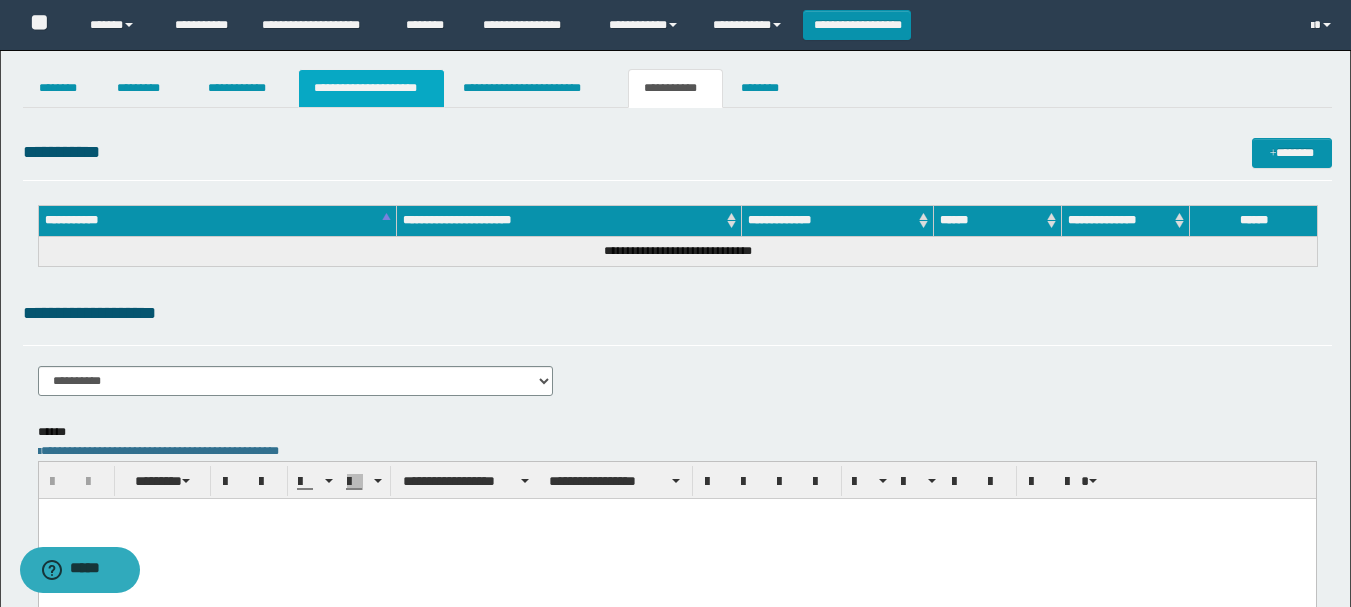 click on "**********" at bounding box center (371, 88) 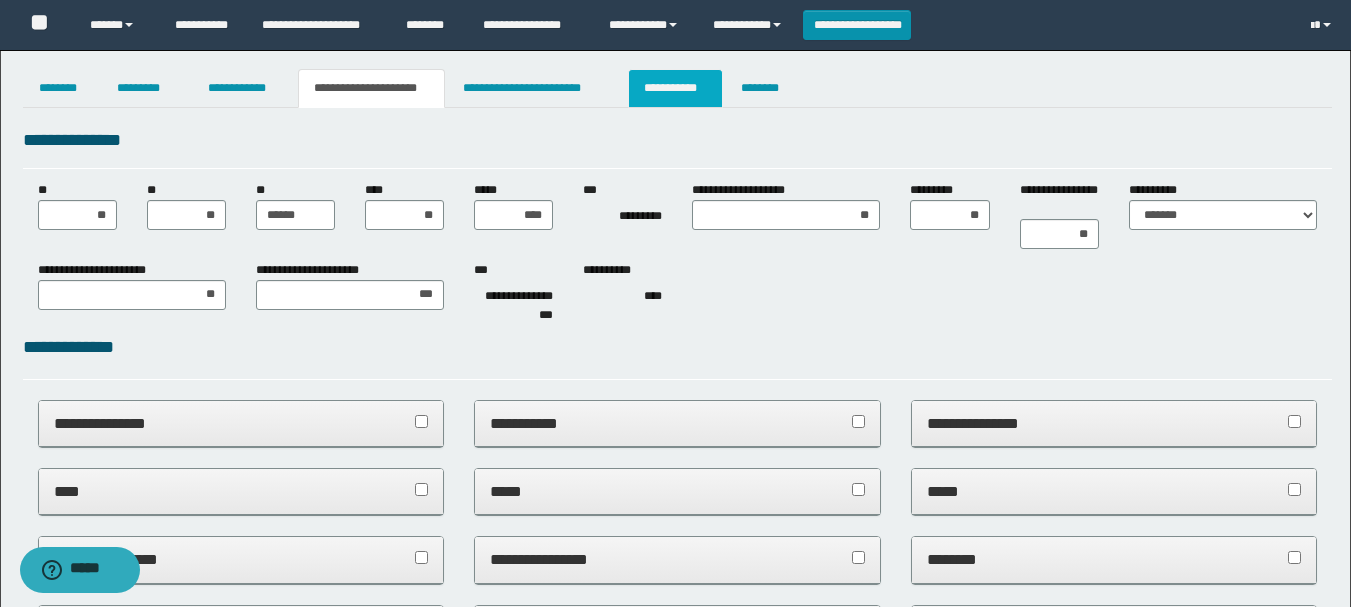 click on "**********" at bounding box center (675, 88) 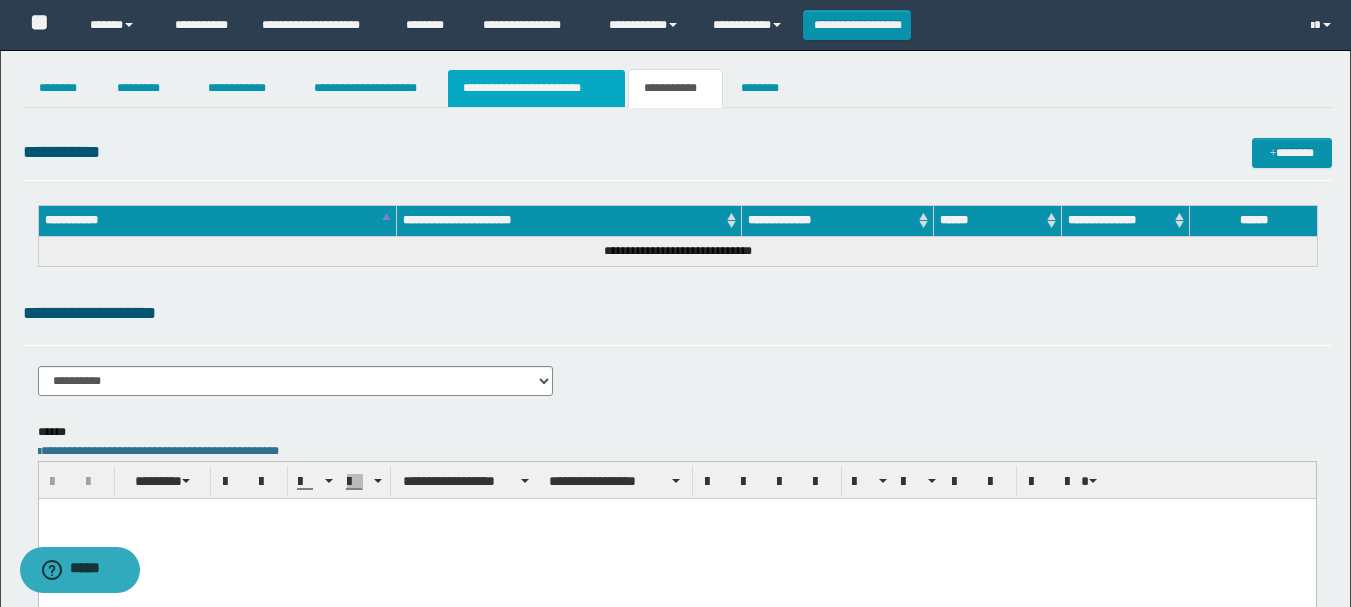 click on "**********" at bounding box center [537, 88] 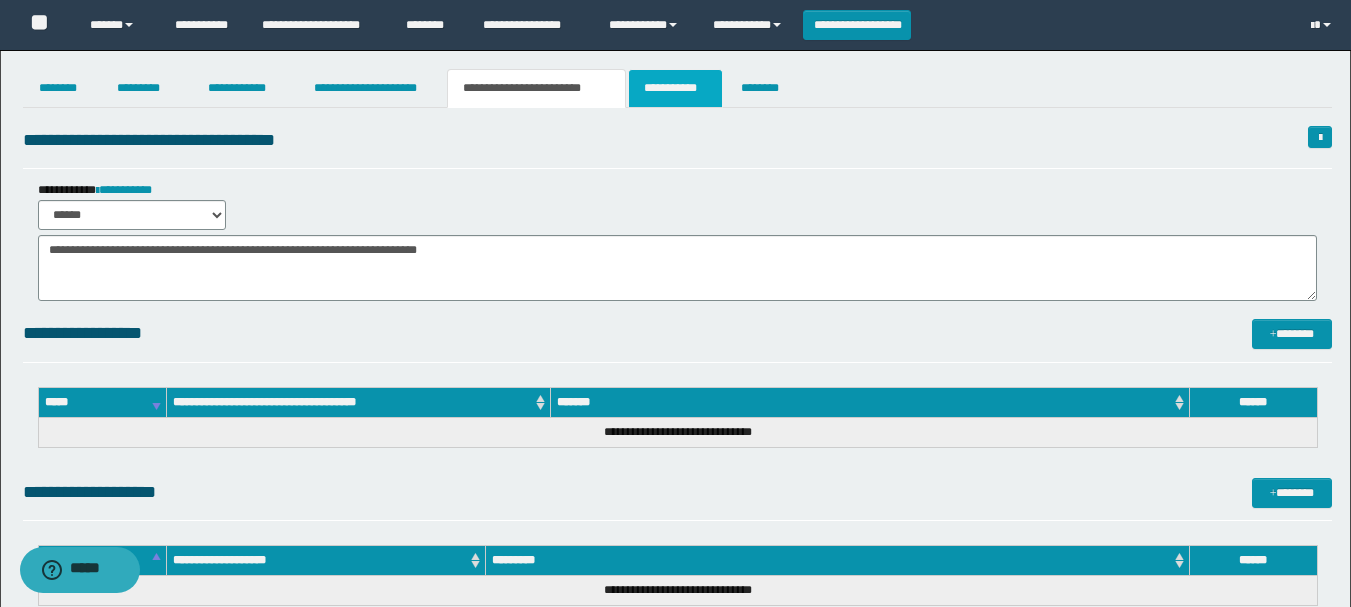 click on "**********" at bounding box center (675, 88) 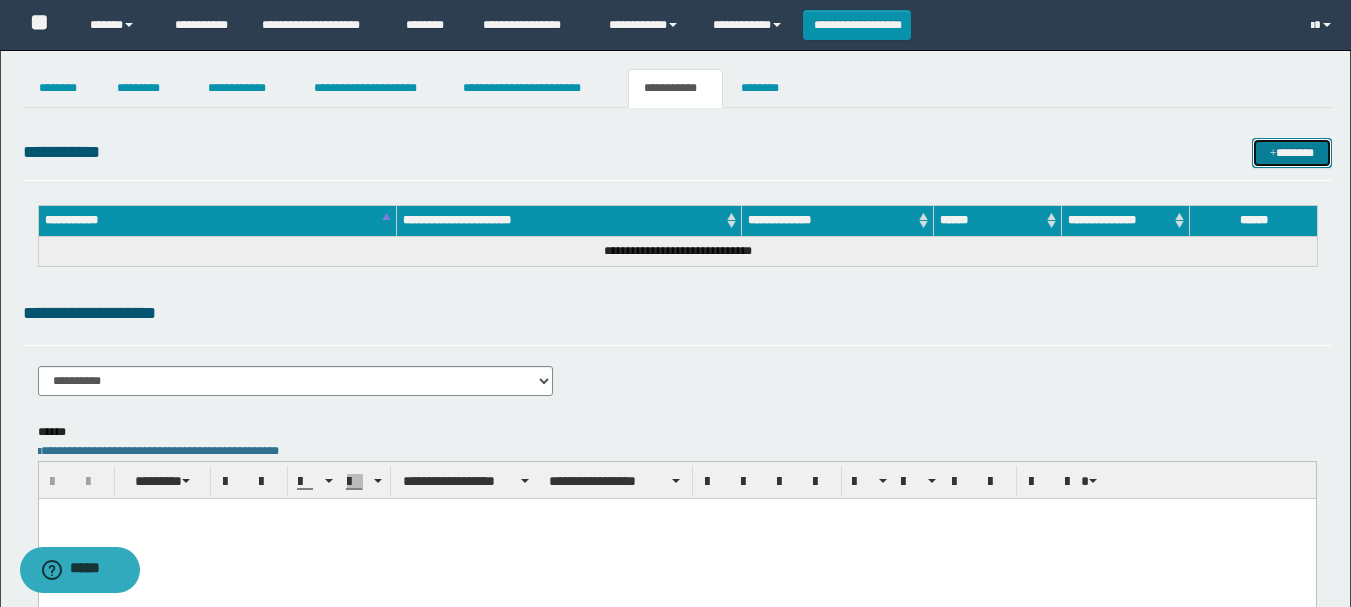 click on "*******" at bounding box center (1292, 153) 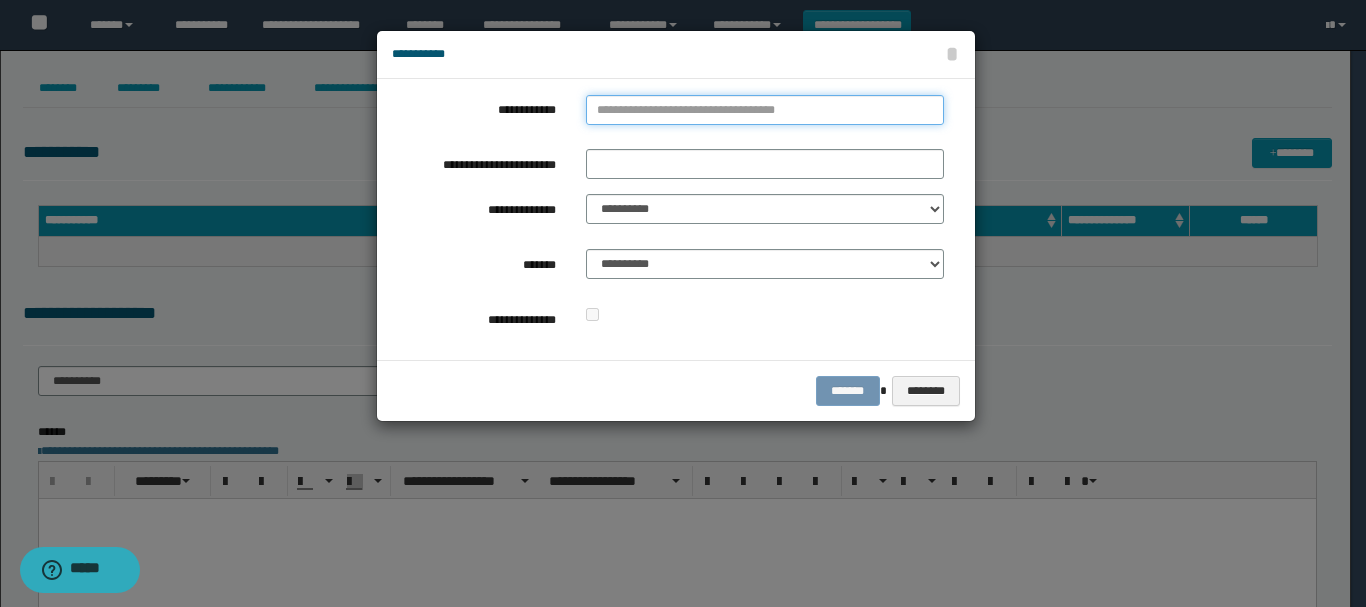 click on "**********" at bounding box center [765, 110] 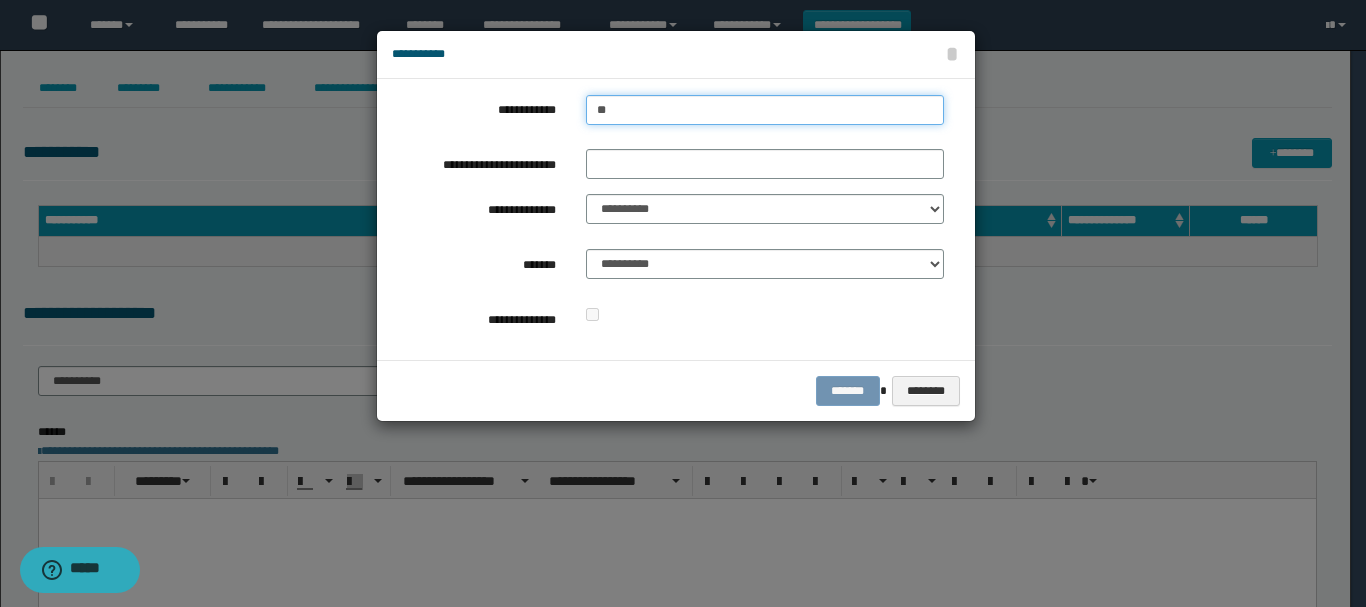 type on "***" 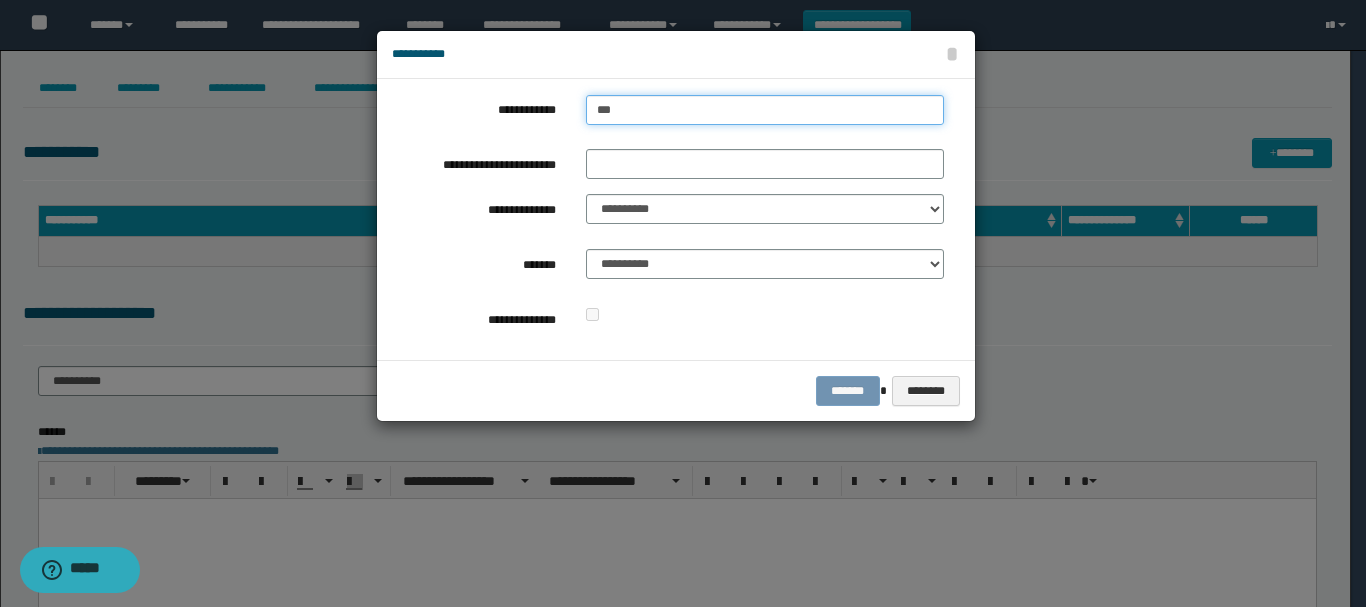 type on "***" 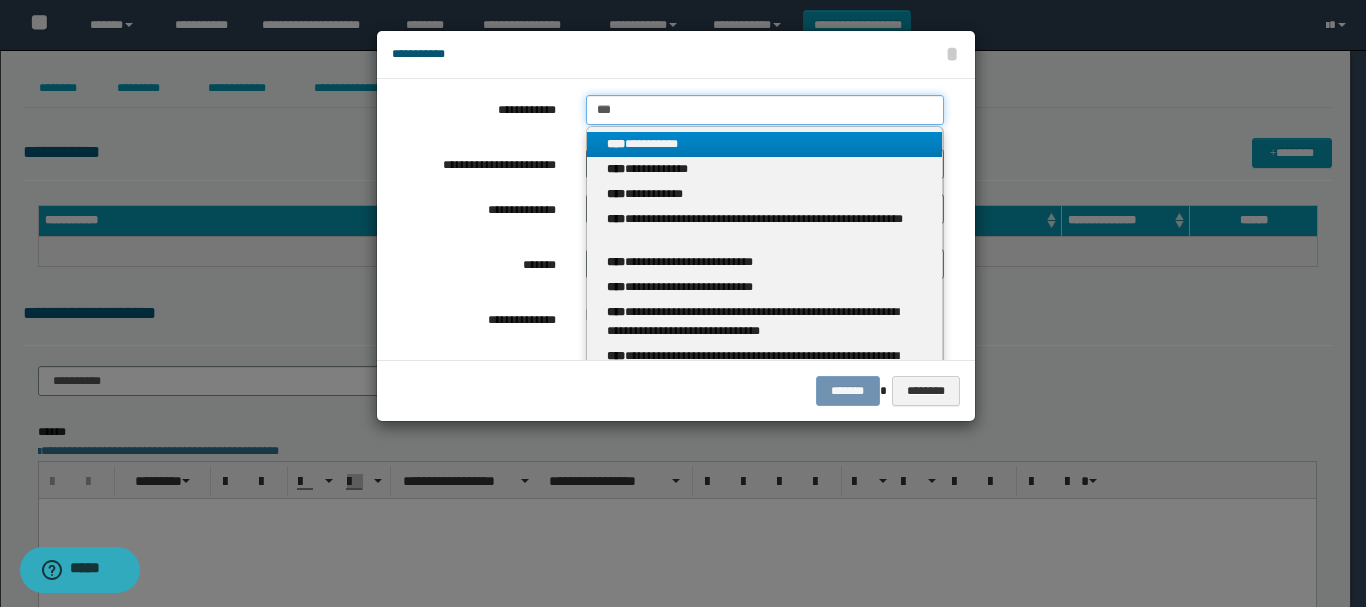 type 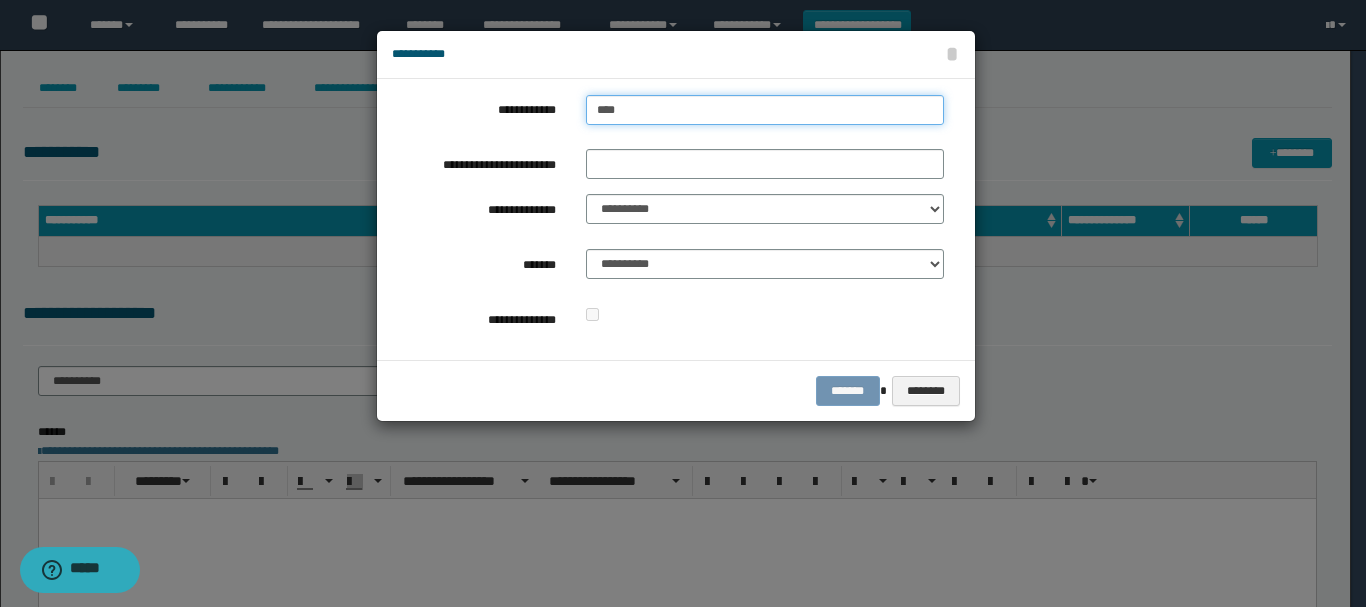 type on "****" 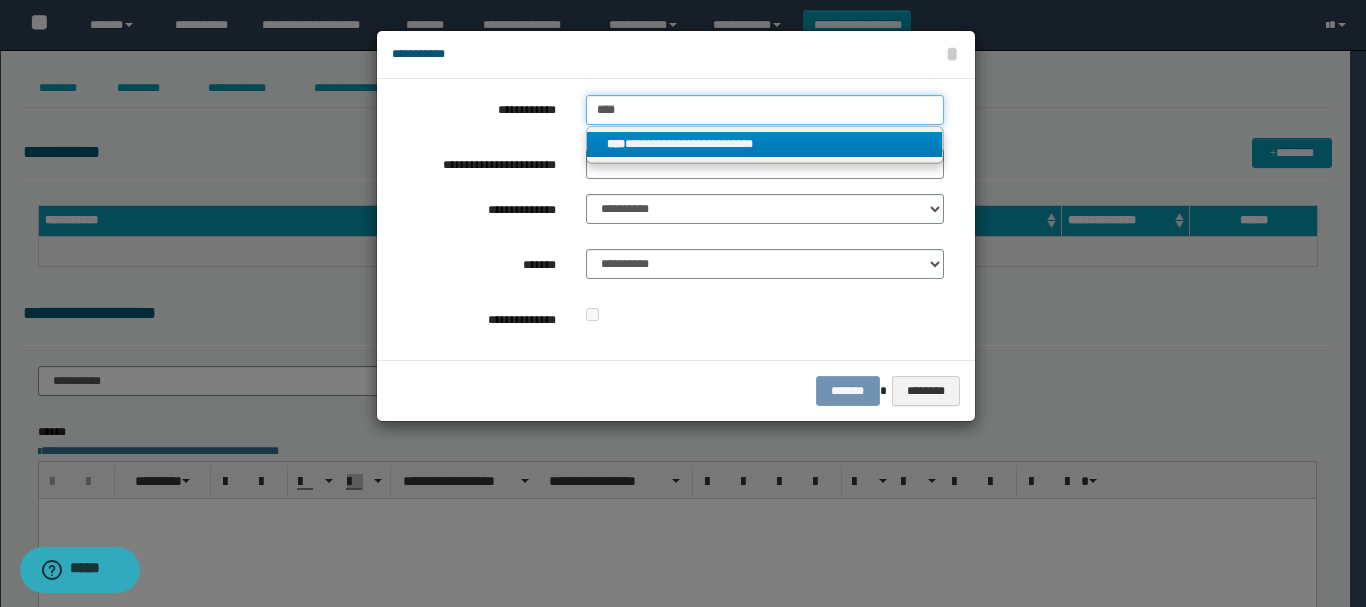 type on "****" 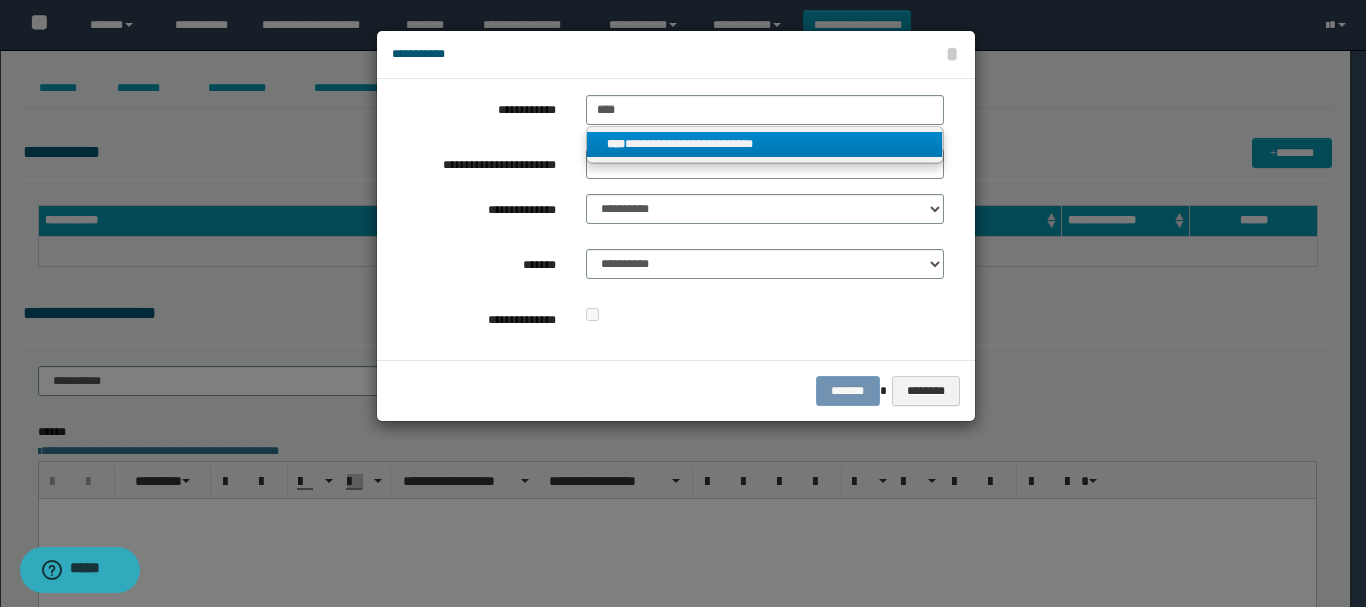 click on "**********" at bounding box center [765, 144] 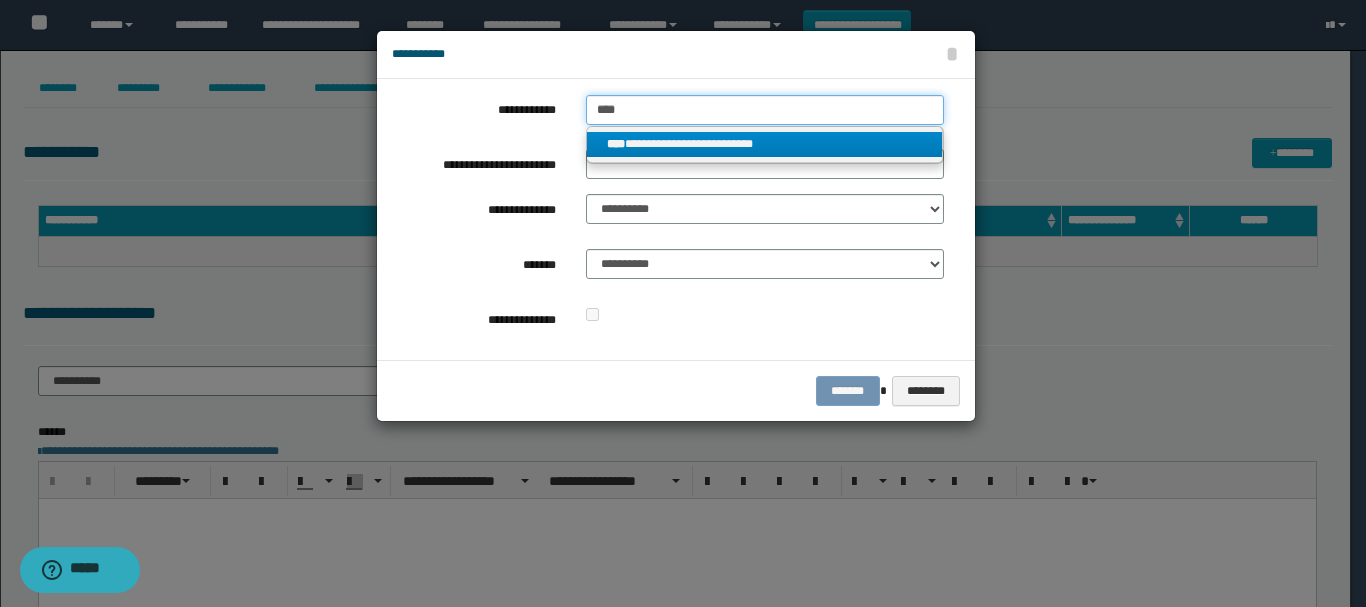 type 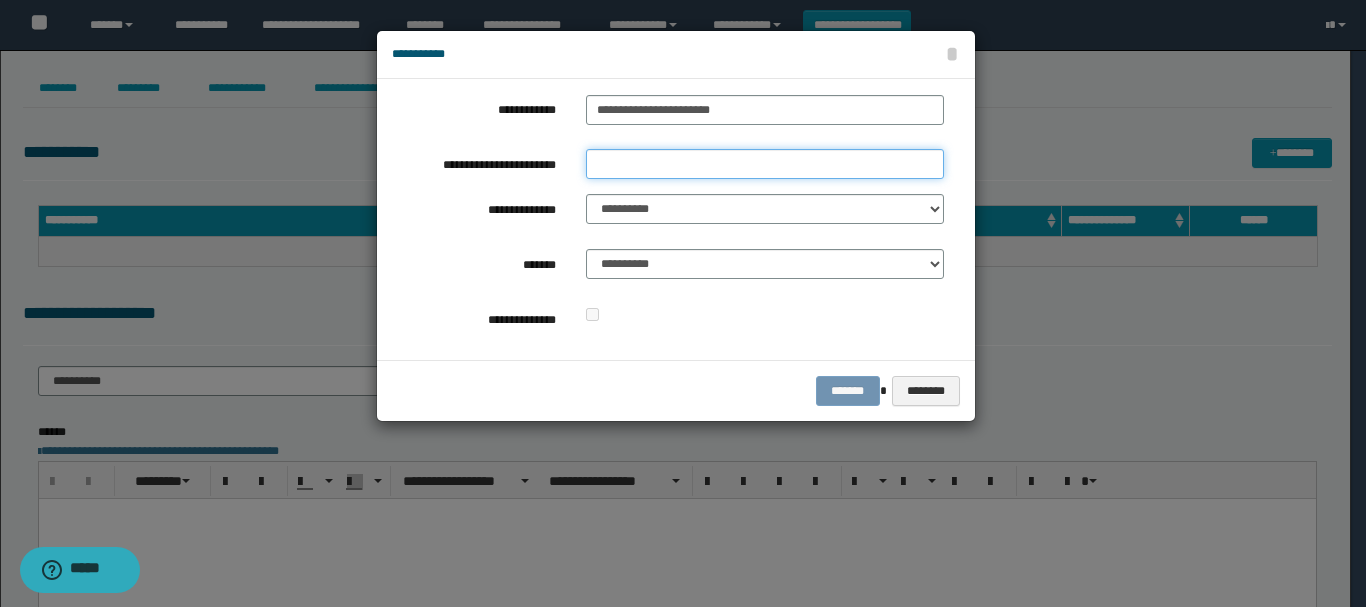 click on "**********" at bounding box center [765, 164] 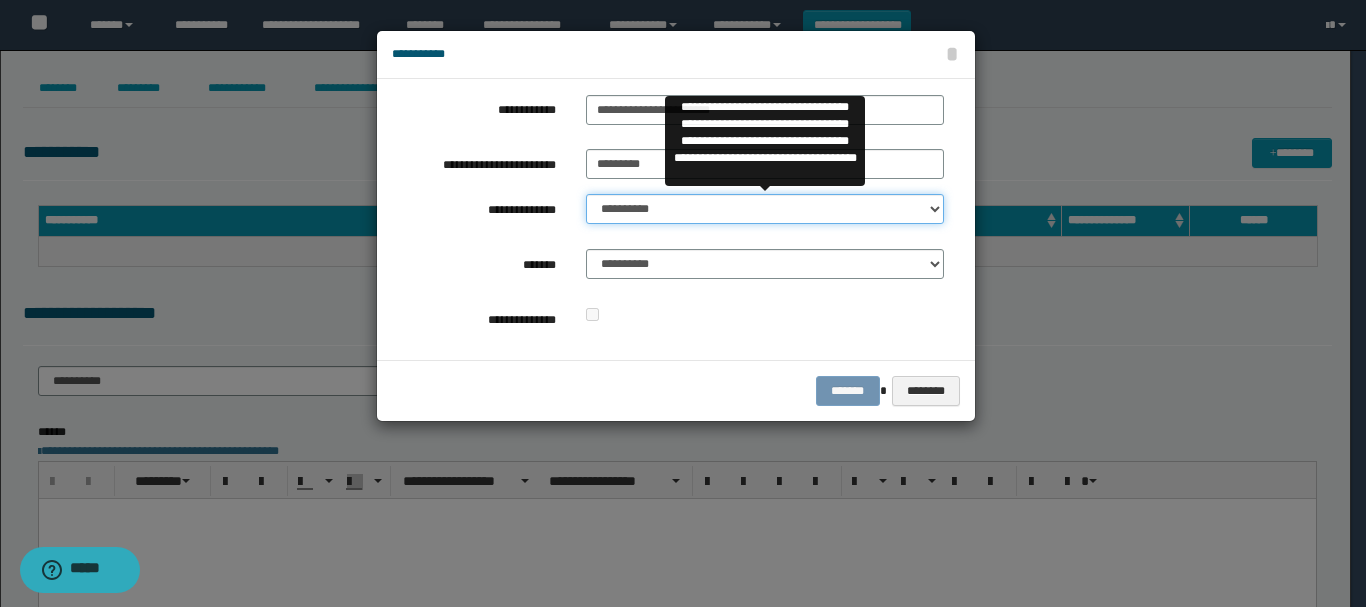 click on "**********" at bounding box center (765, 209) 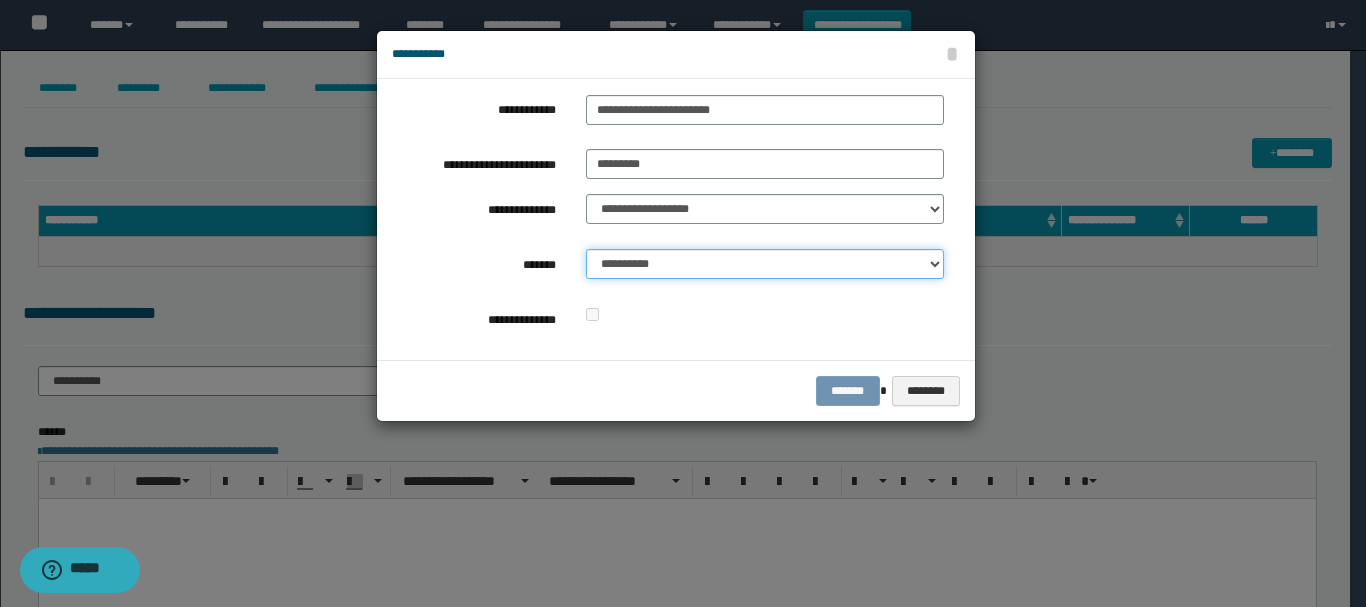 click on "**********" at bounding box center [765, 264] 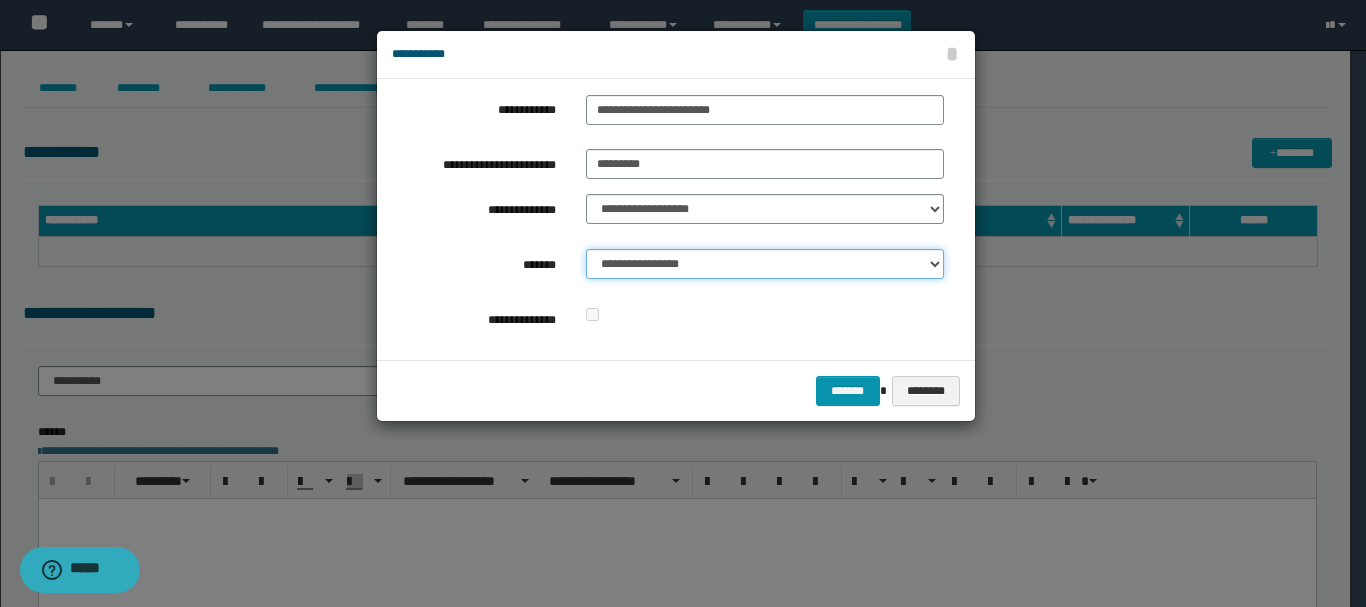 click on "**********" at bounding box center (765, 264) 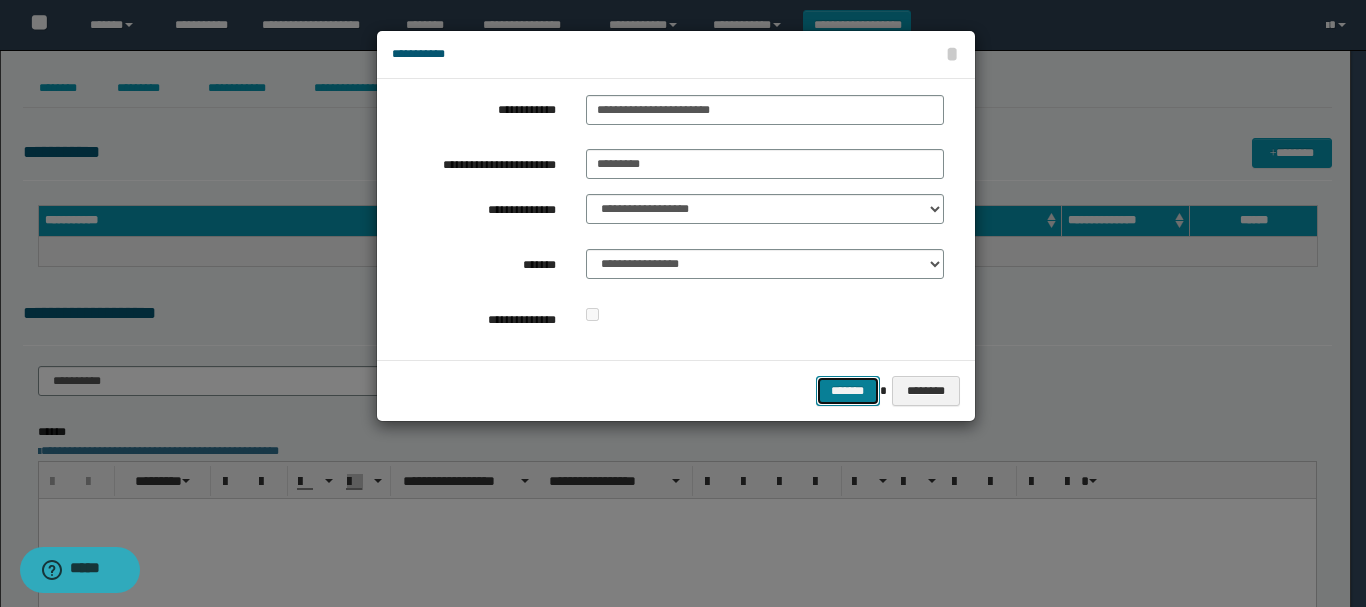 click on "*******" at bounding box center (848, 391) 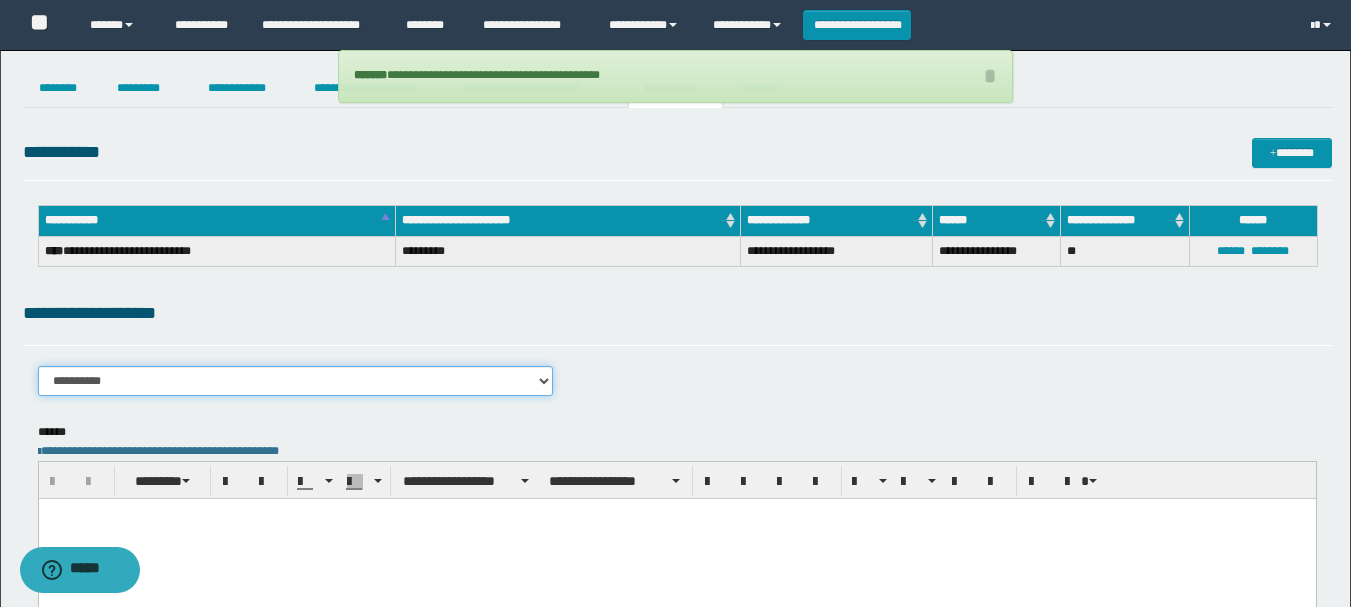 click on "**********" at bounding box center [296, 381] 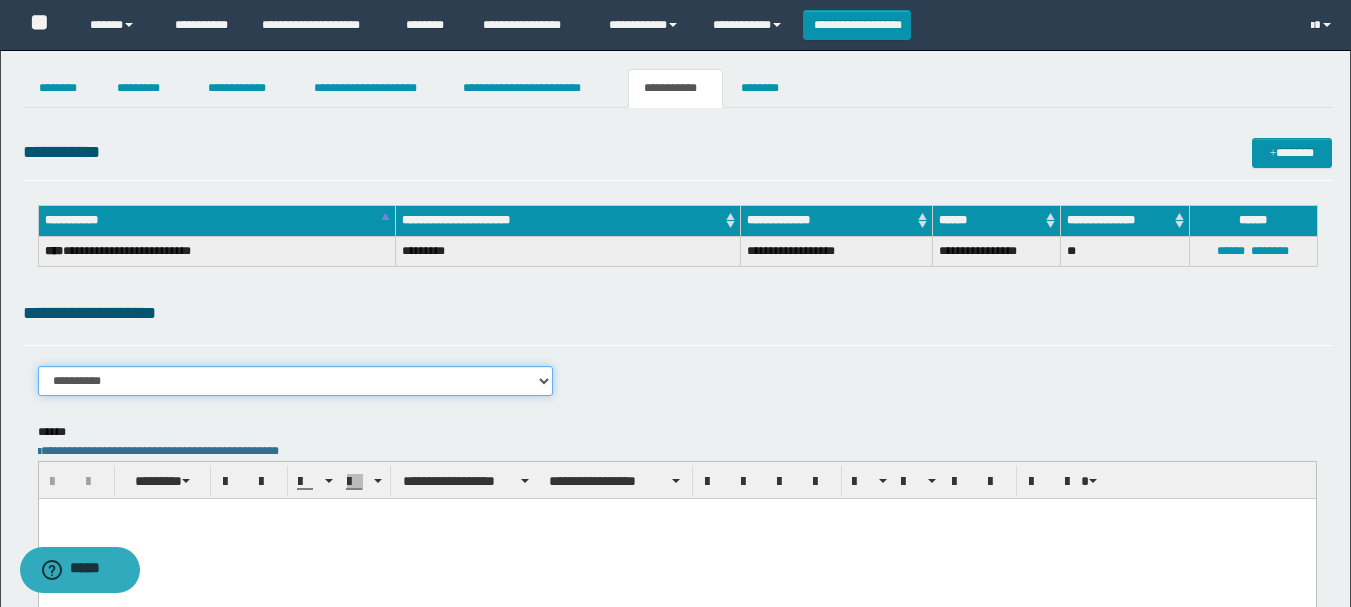 select on "****" 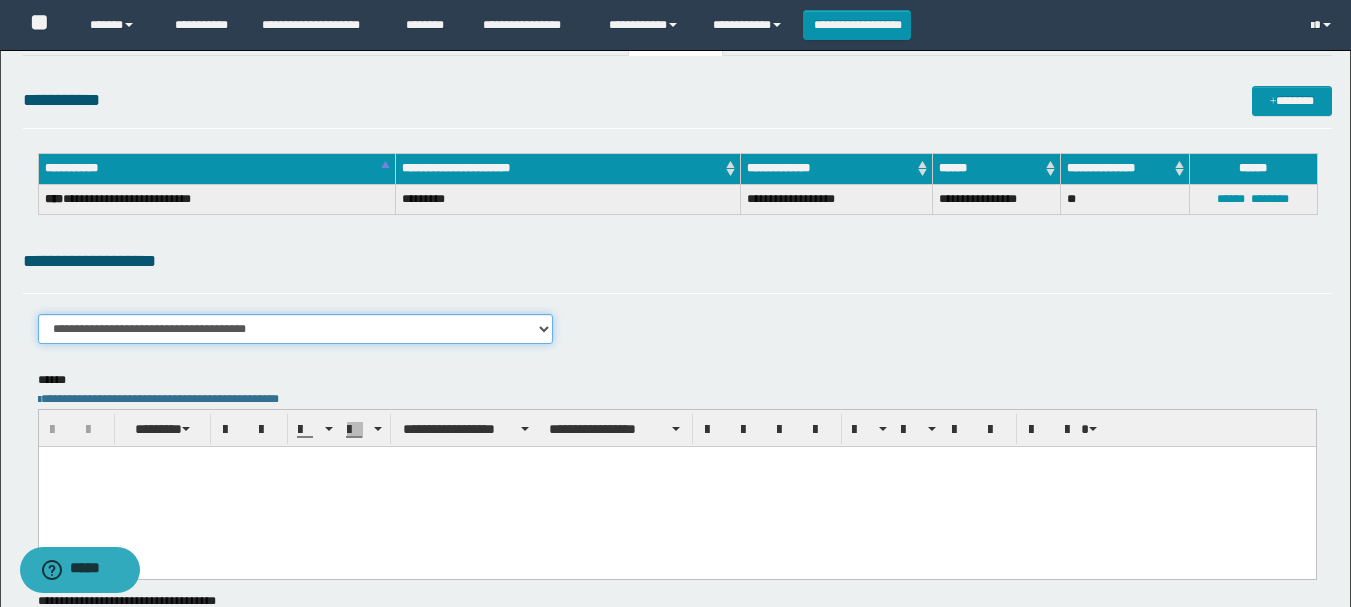 scroll, scrollTop: 100, scrollLeft: 0, axis: vertical 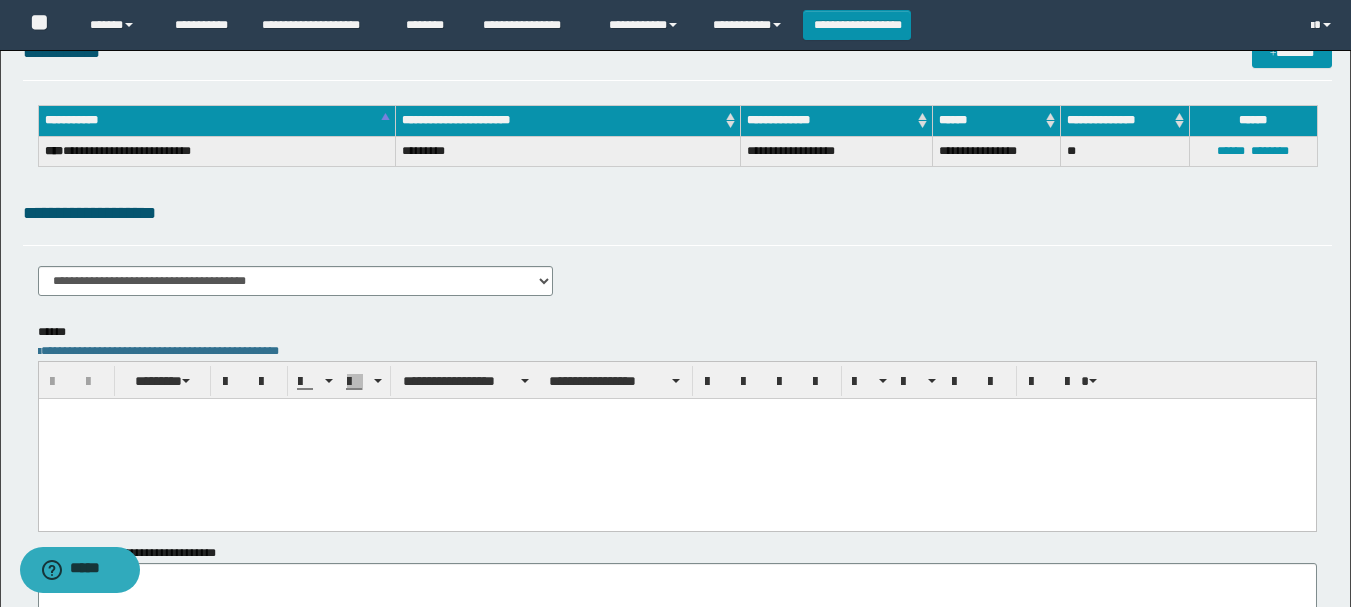 click at bounding box center [676, 438] 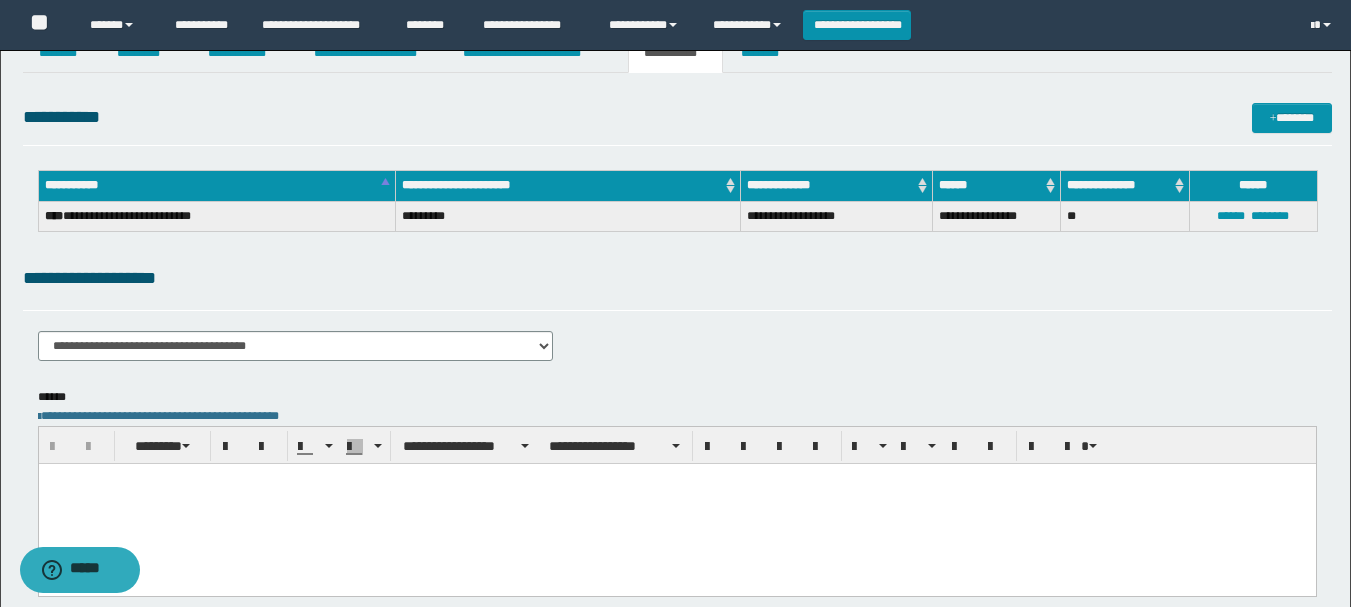 scroll, scrollTop: 0, scrollLeft: 0, axis: both 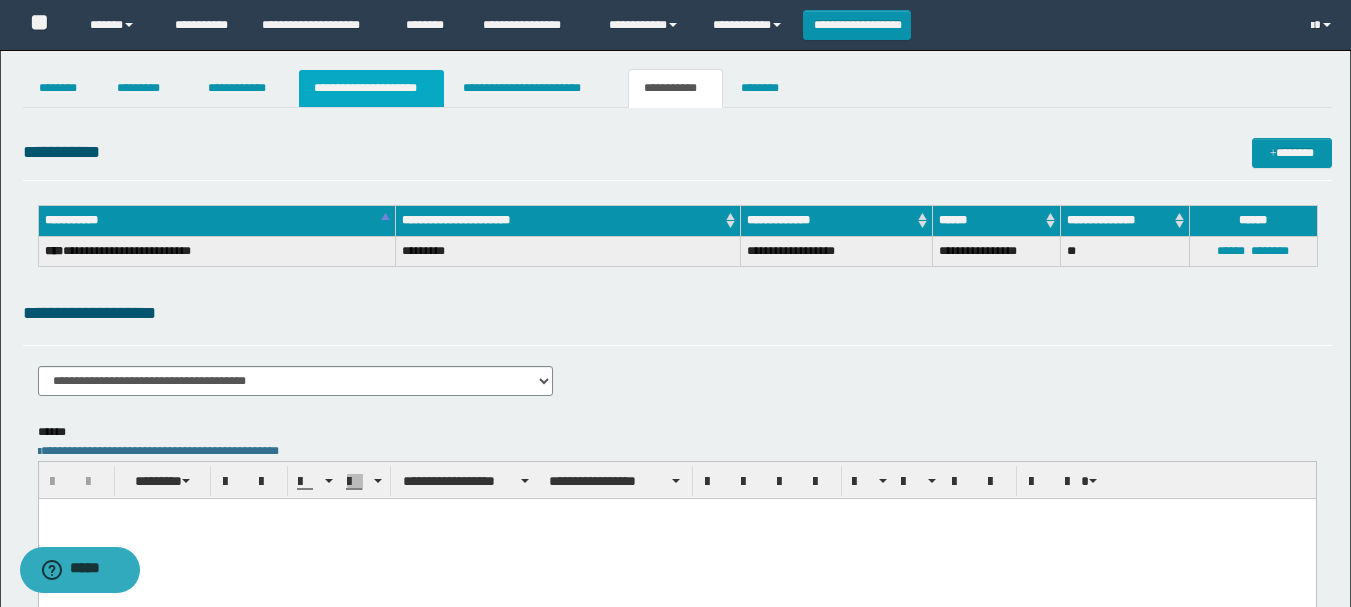 click on "**********" at bounding box center [371, 88] 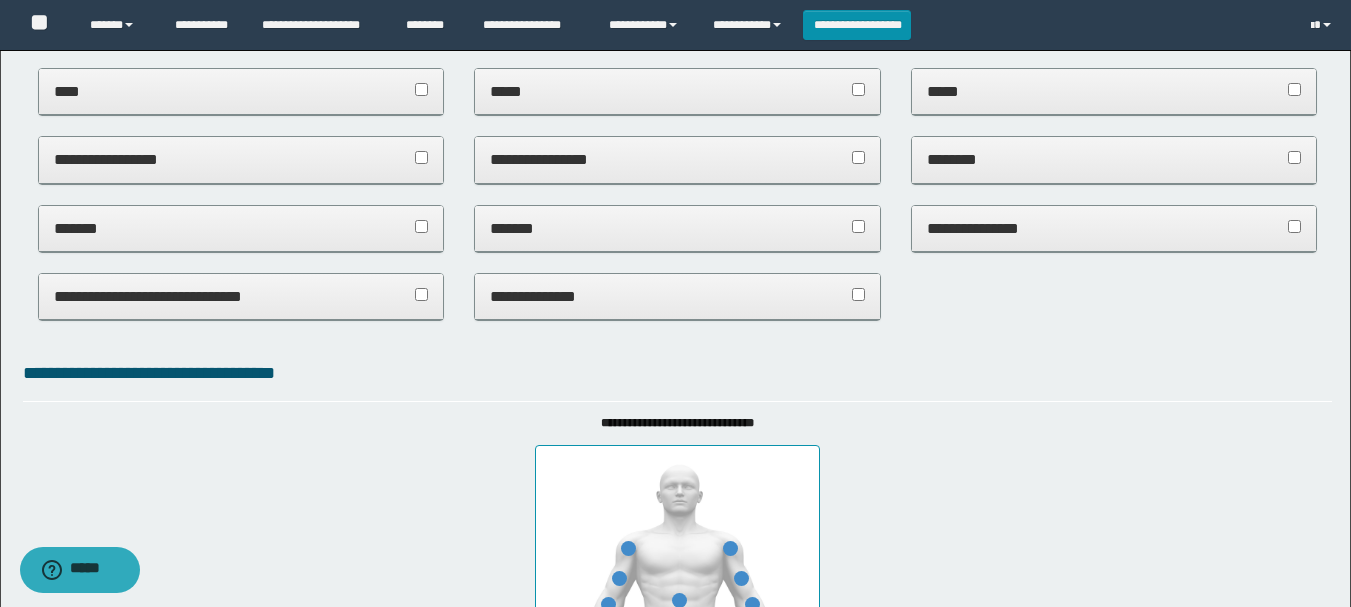 scroll, scrollTop: 0, scrollLeft: 0, axis: both 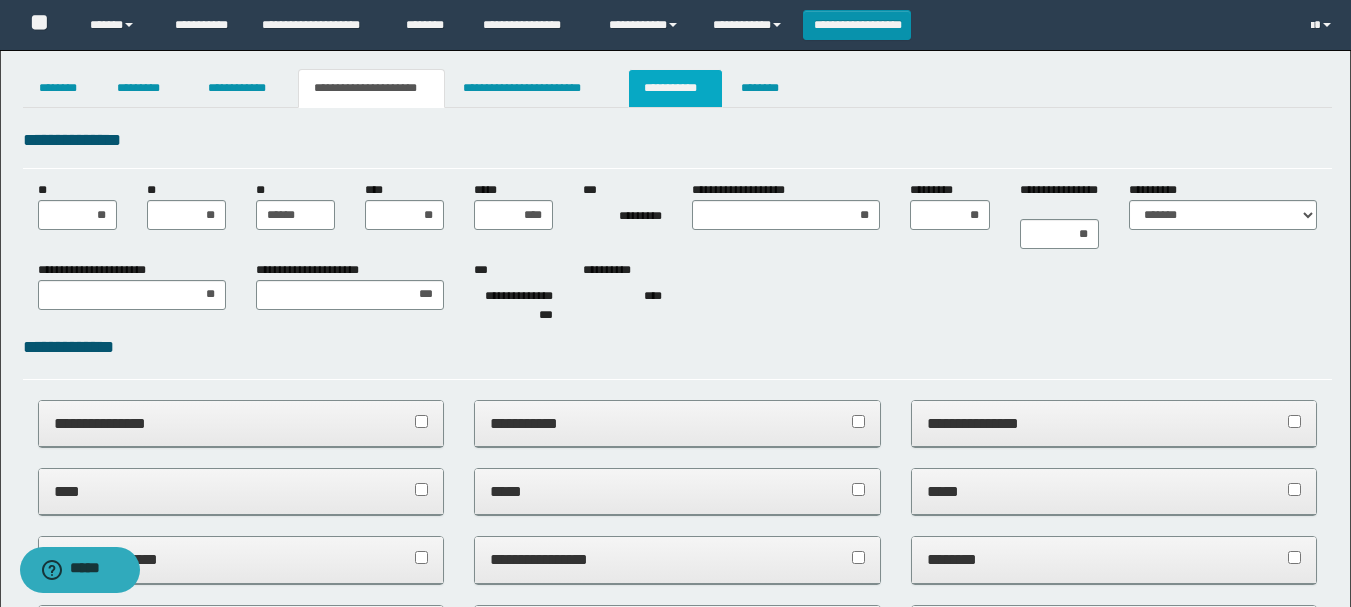 click on "**********" at bounding box center (675, 88) 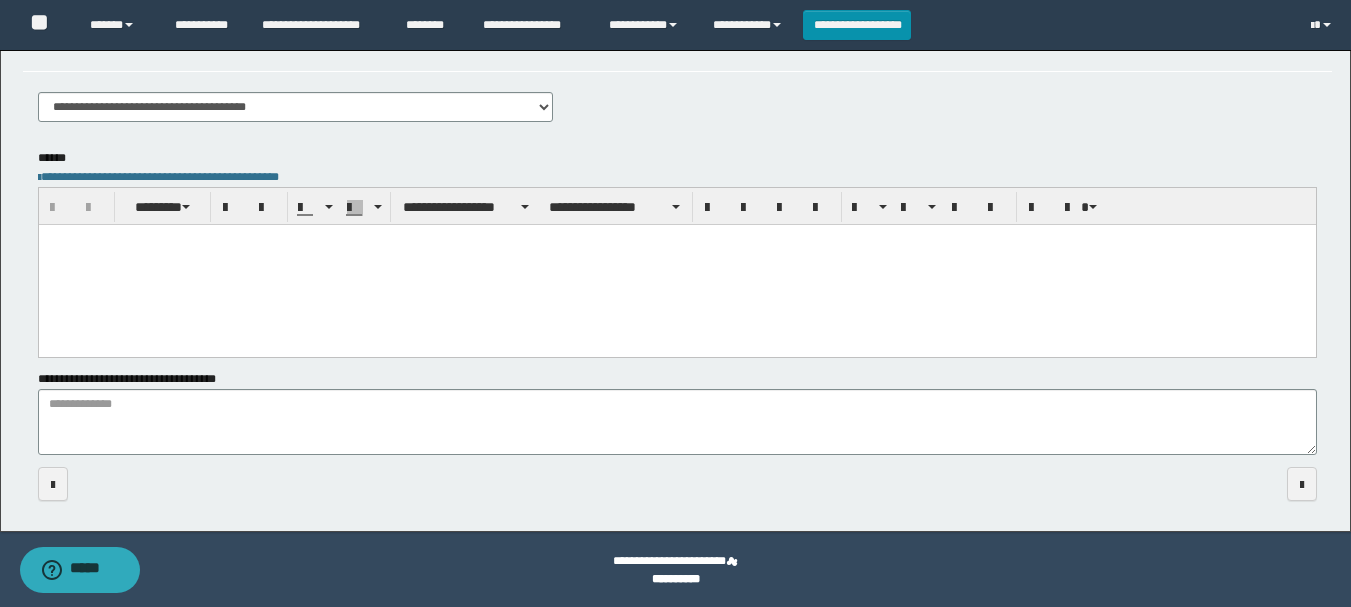 scroll, scrollTop: 276, scrollLeft: 0, axis: vertical 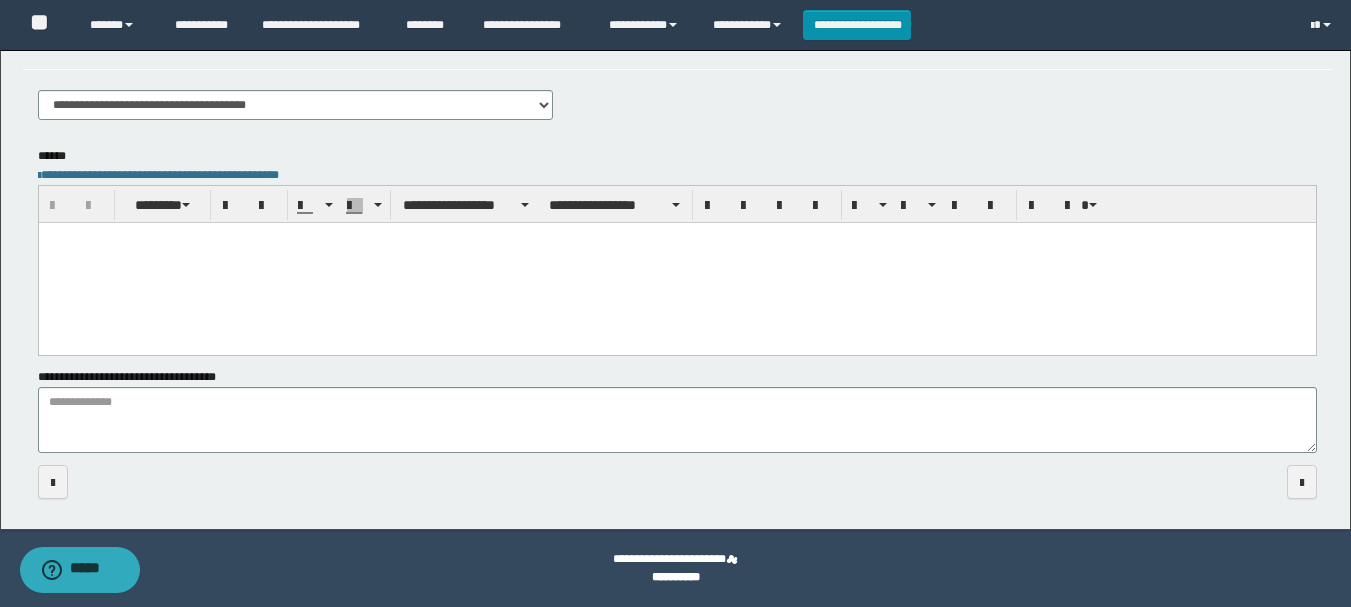 click at bounding box center (676, 262) 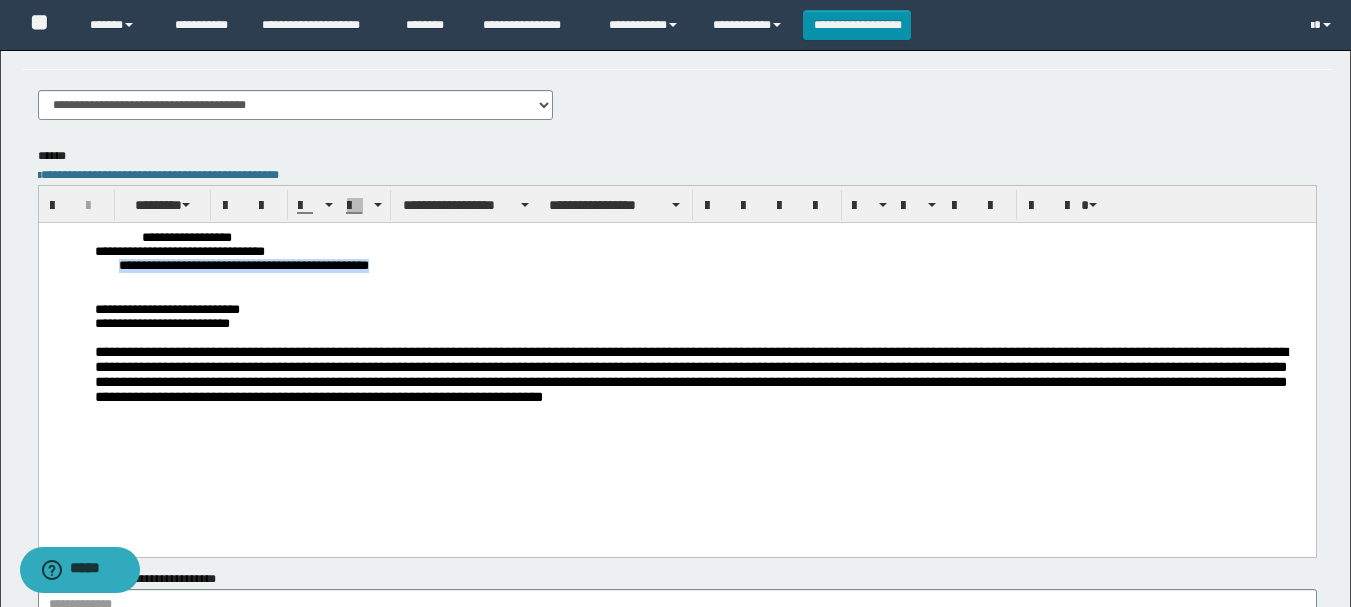 drag, startPoint x: 509, startPoint y: 271, endPoint x: 117, endPoint y: 274, distance: 392.01147 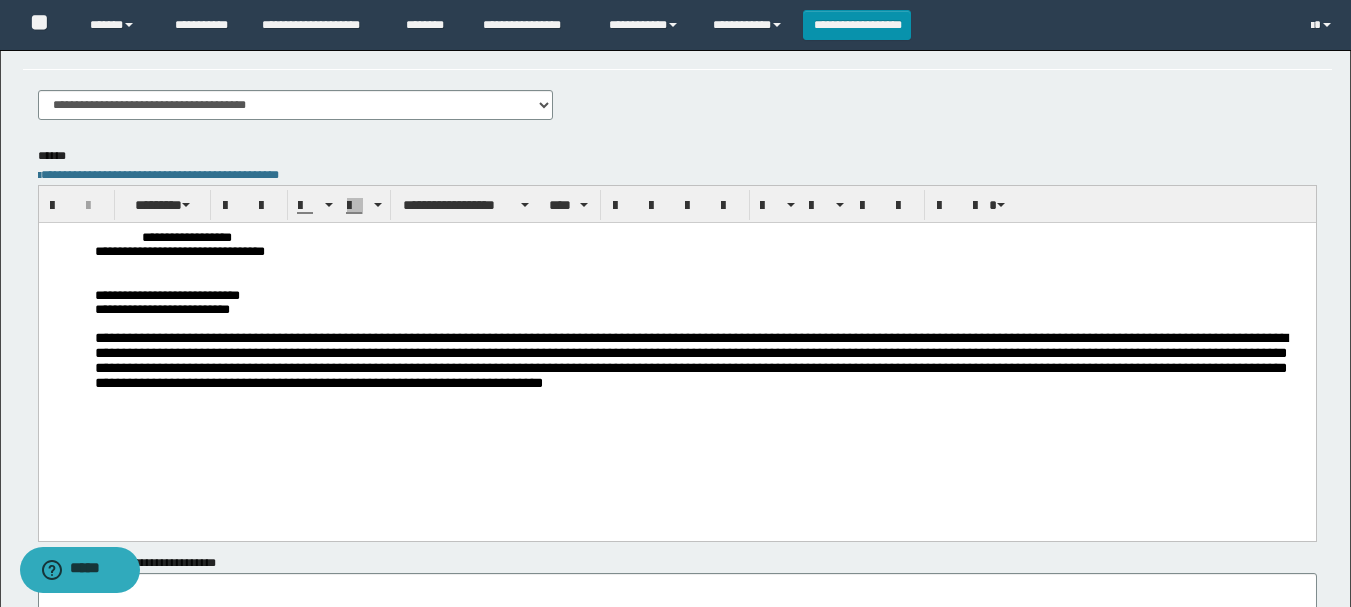 click at bounding box center (700, 281) 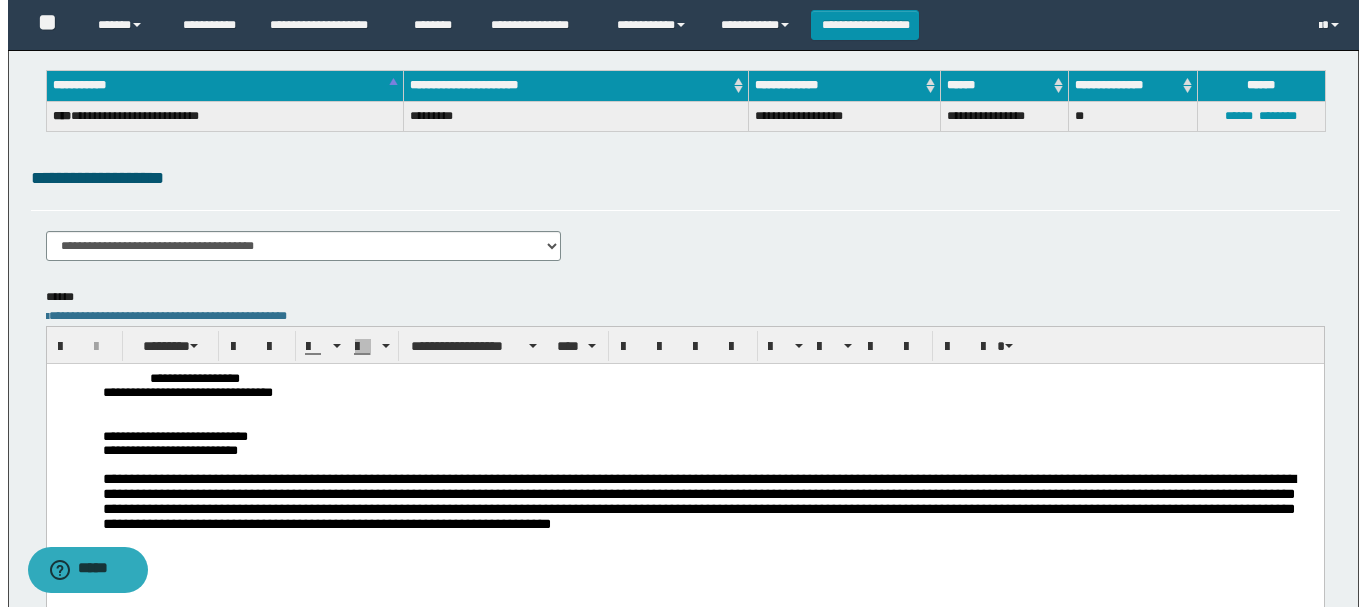 scroll, scrollTop: 0, scrollLeft: 0, axis: both 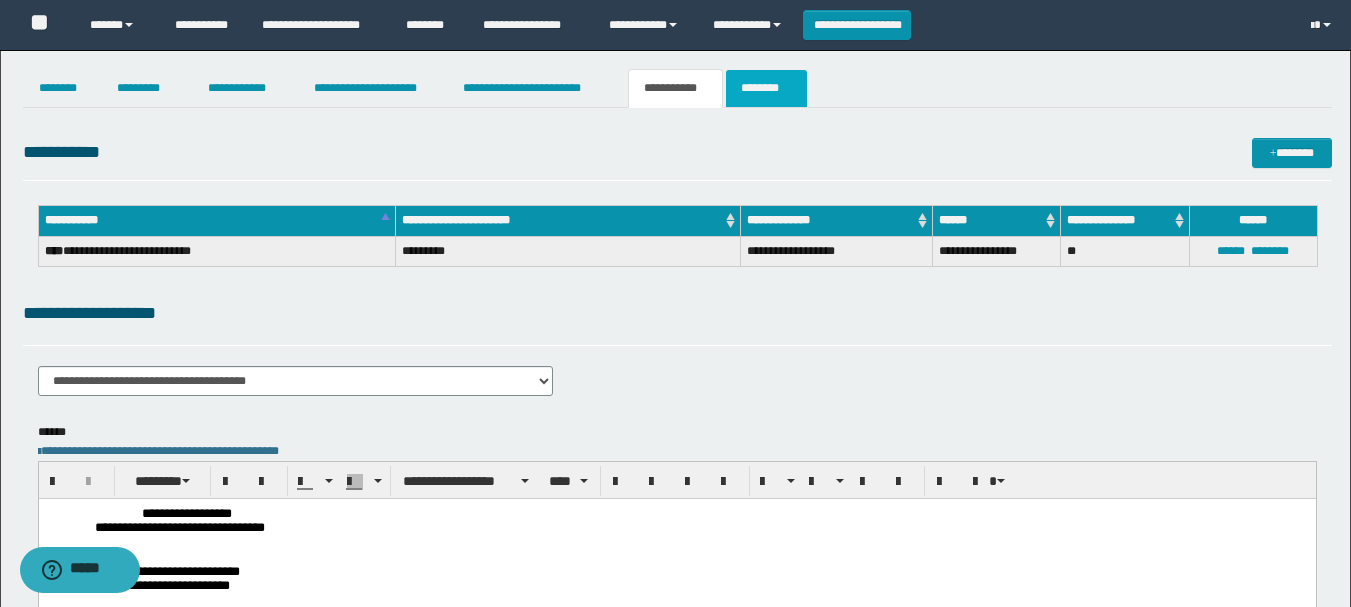 click on "********" at bounding box center [766, 88] 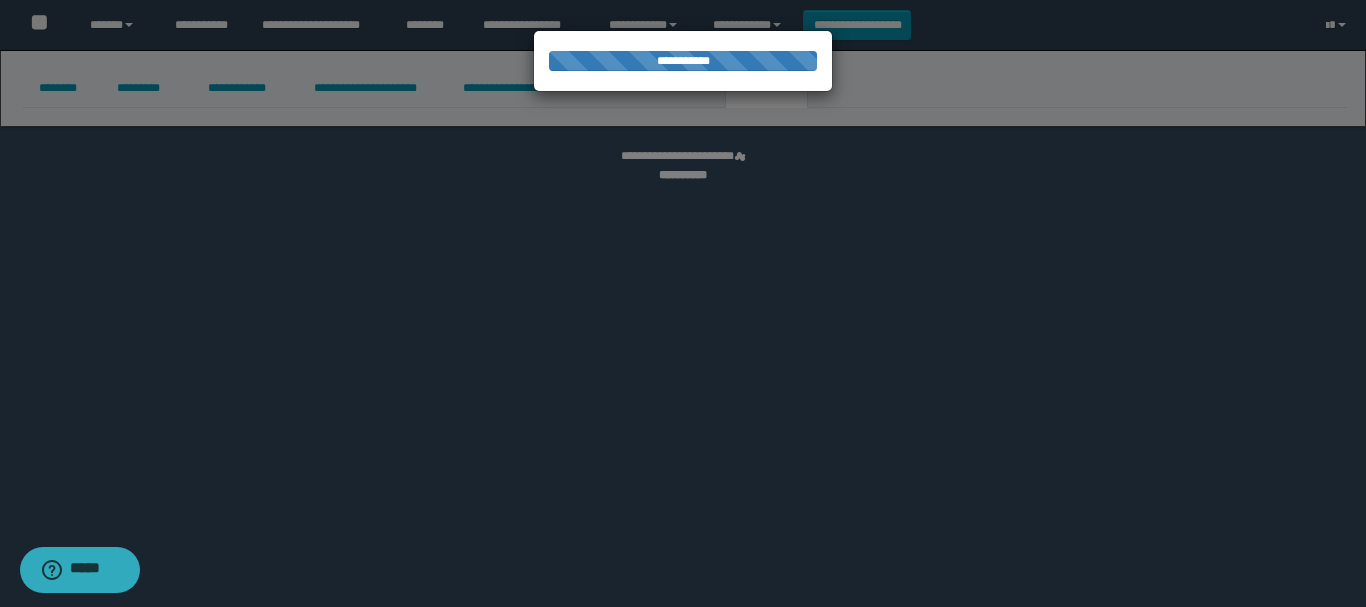 select 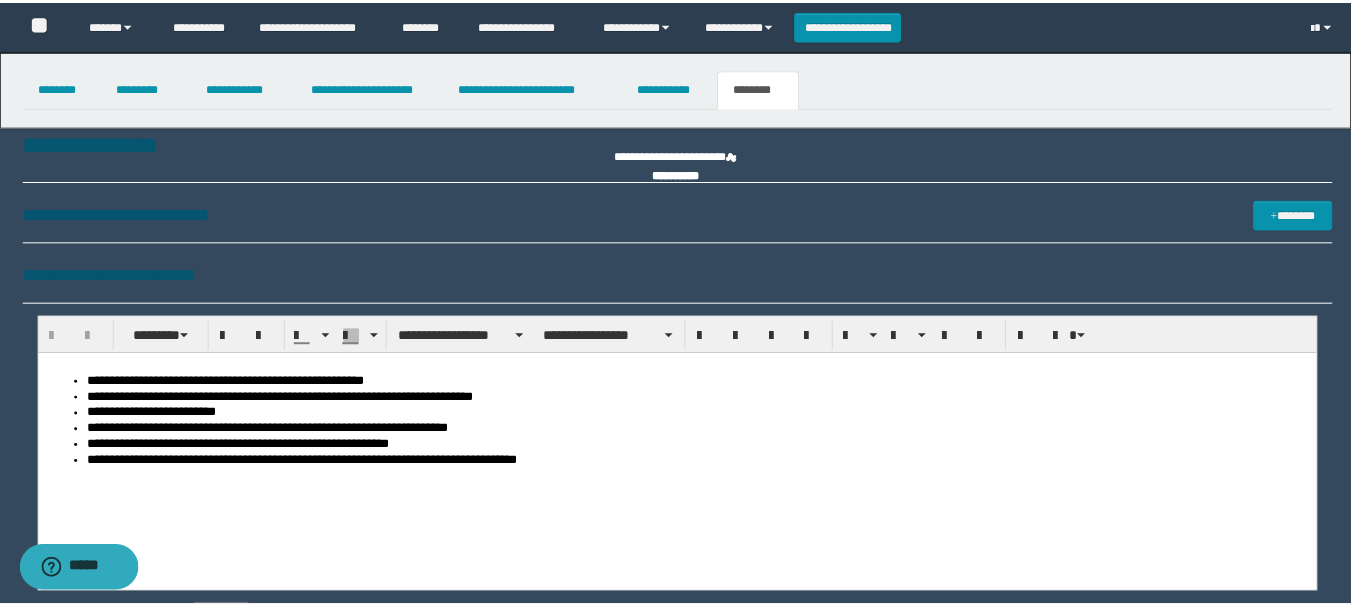 scroll, scrollTop: 0, scrollLeft: 0, axis: both 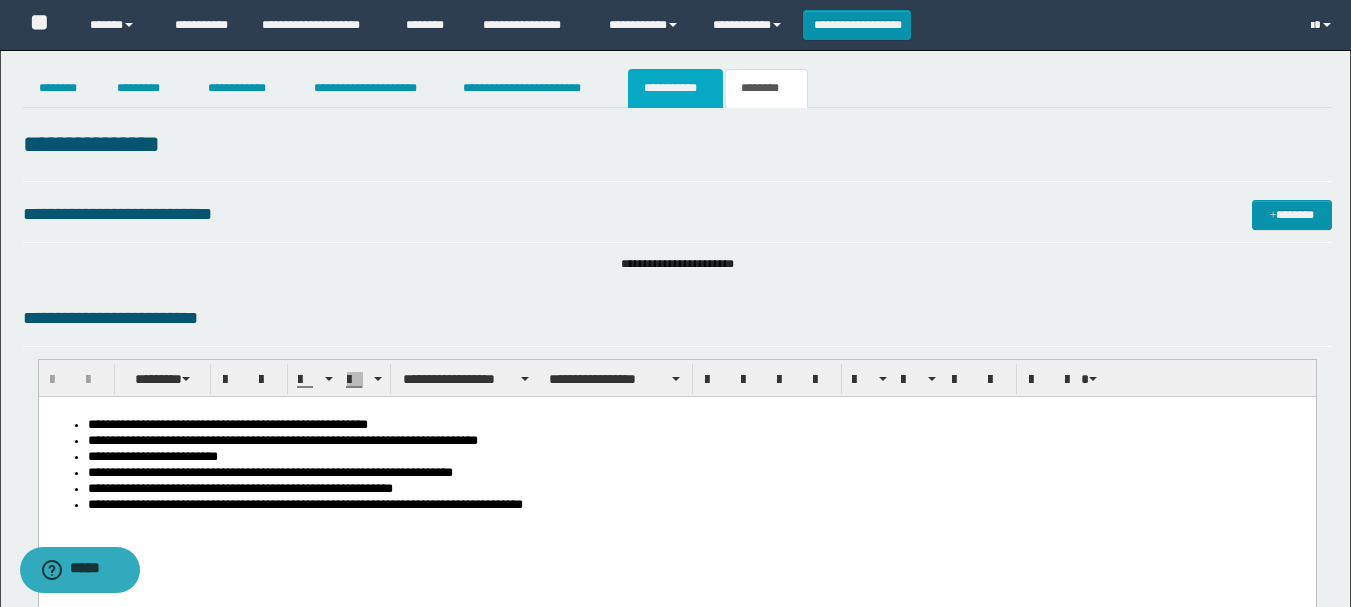 drag, startPoint x: 671, startPoint y: 96, endPoint x: 690, endPoint y: 209, distance: 114.58621 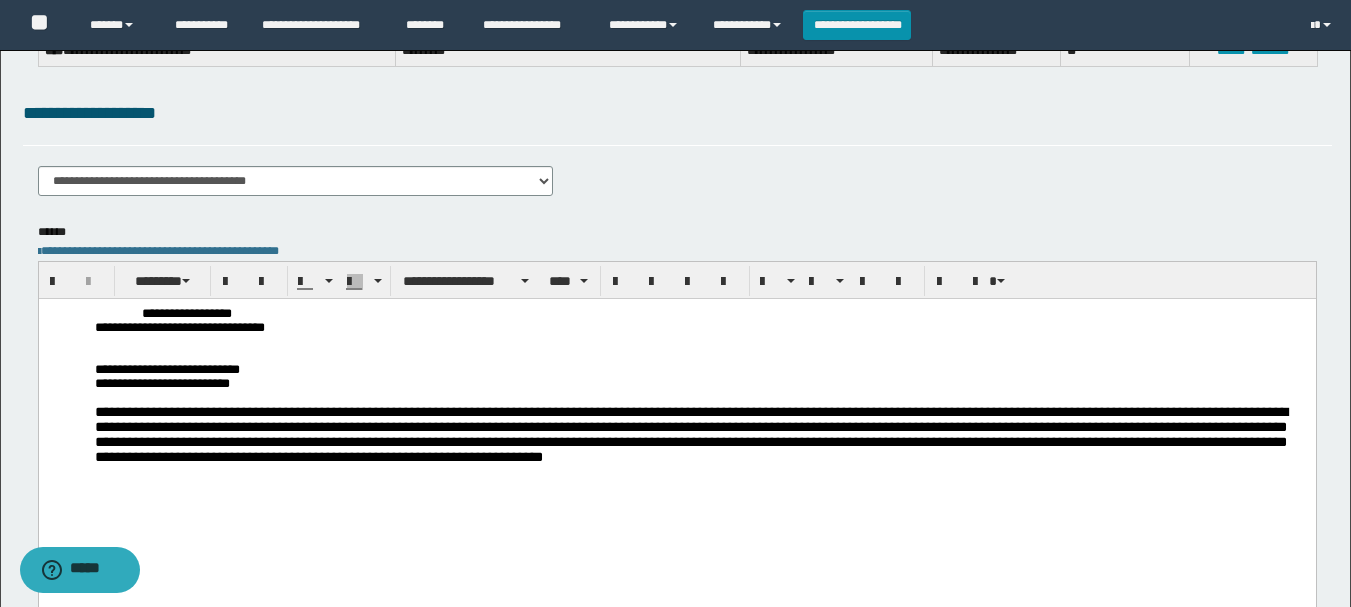 scroll, scrollTop: 0, scrollLeft: 0, axis: both 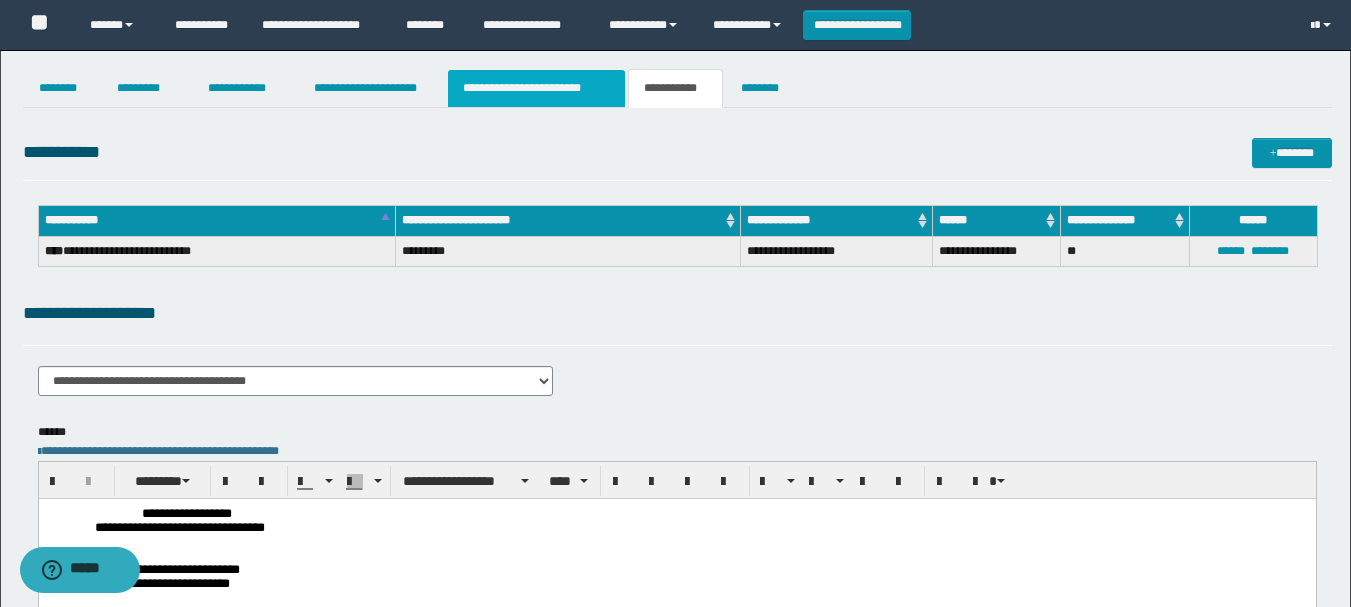 click on "**********" at bounding box center [537, 88] 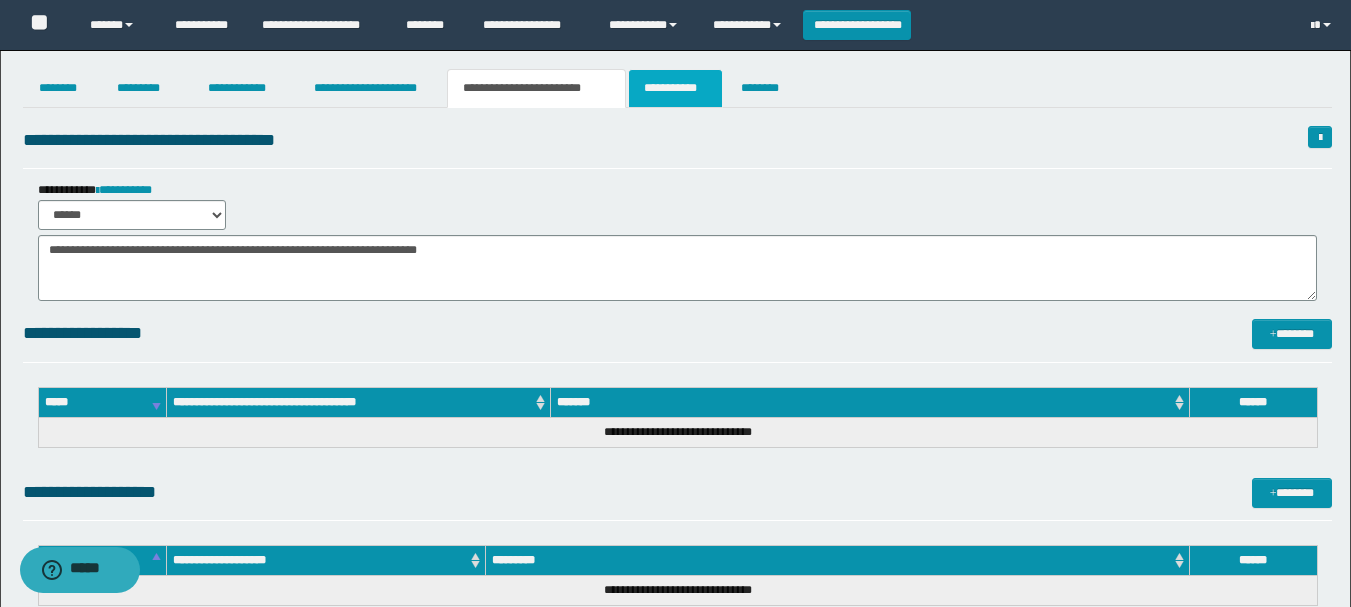 click on "**********" at bounding box center [675, 88] 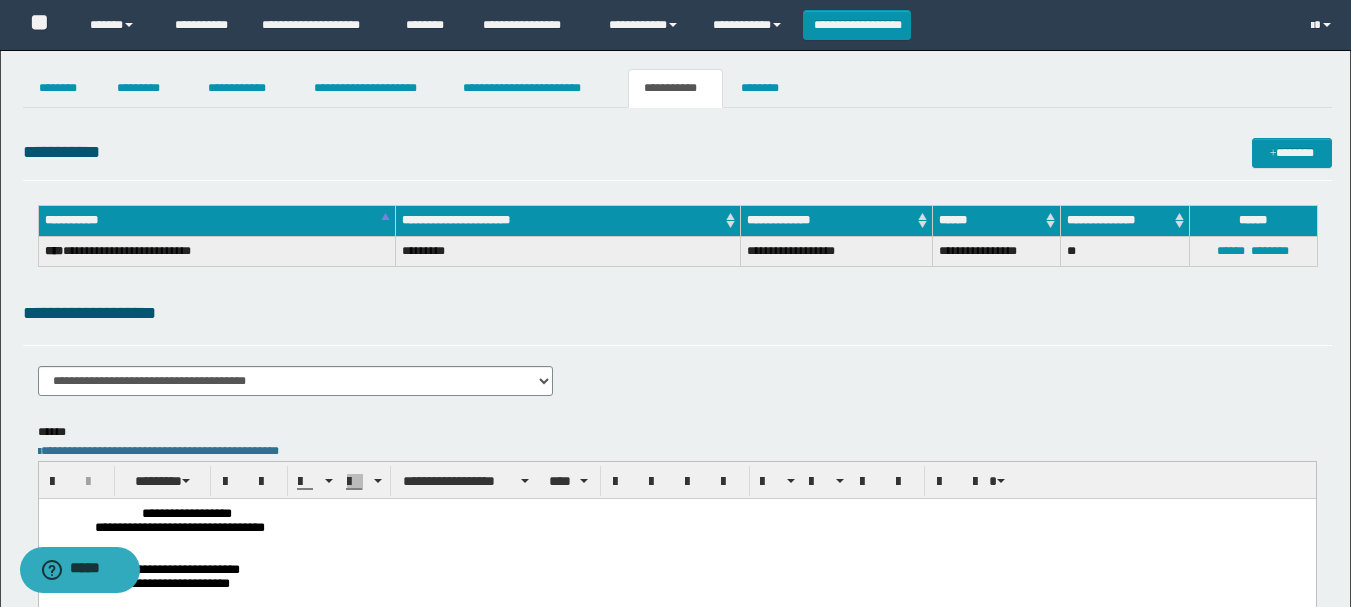 click on "**********" at bounding box center (677, 152) 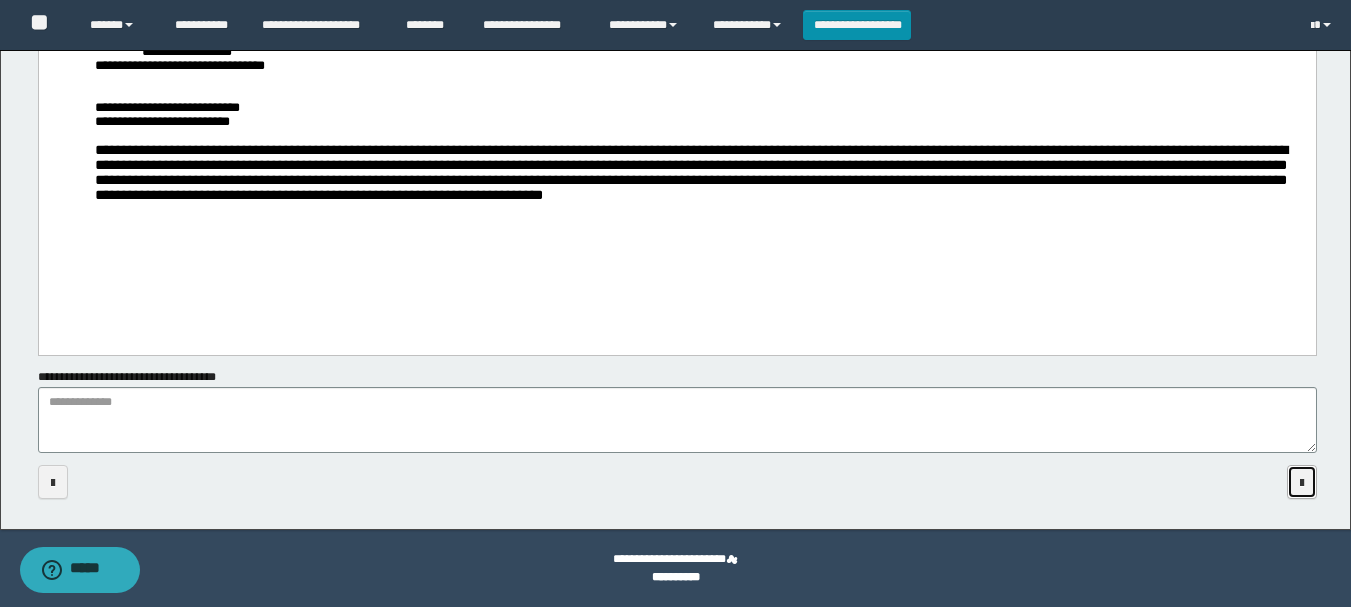 click at bounding box center (1302, 482) 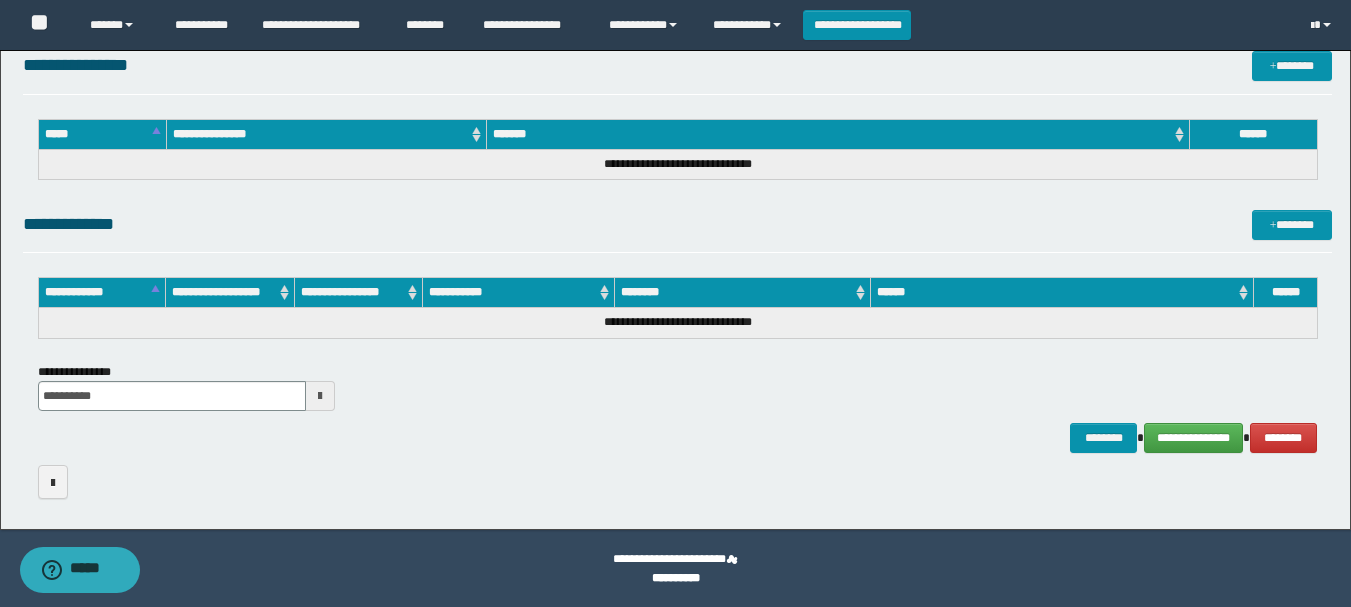 scroll, scrollTop: 869, scrollLeft: 0, axis: vertical 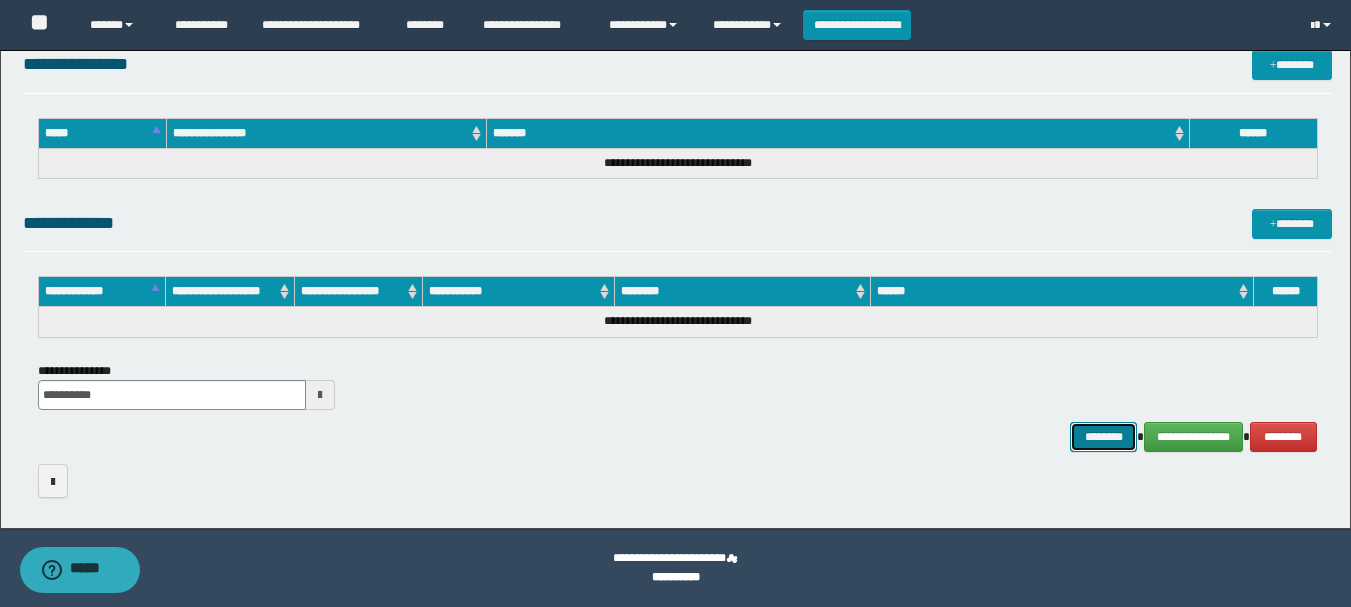 click on "********" at bounding box center (1104, 437) 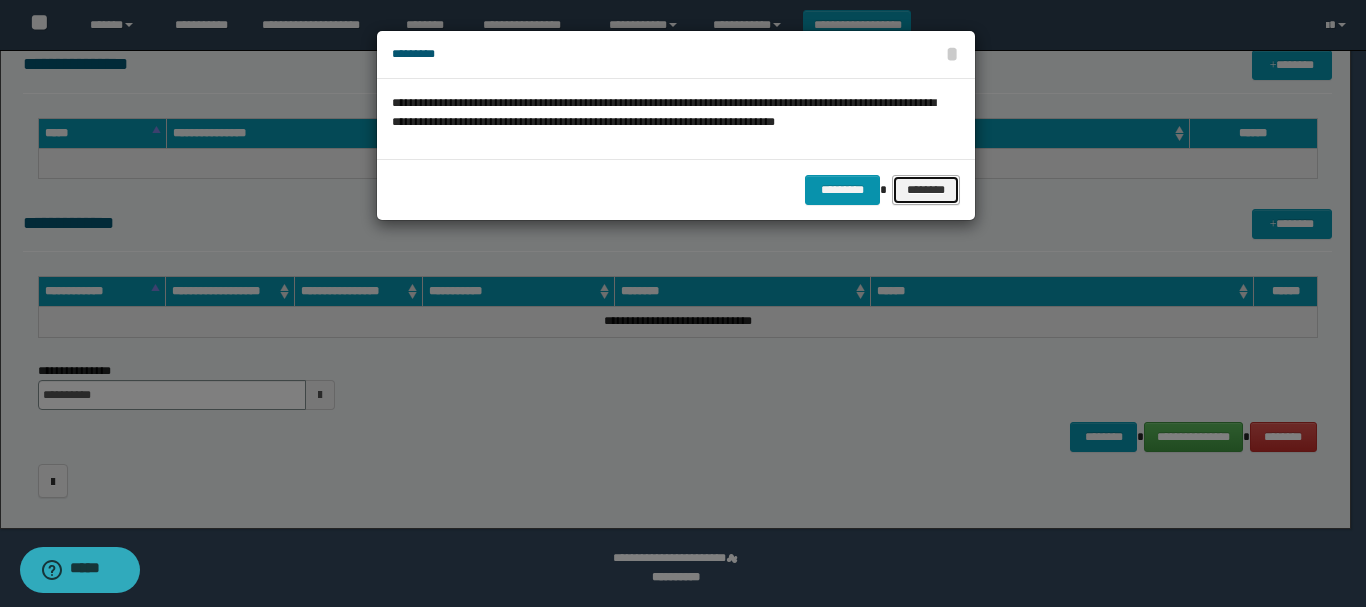 click on "********" at bounding box center [925, 190] 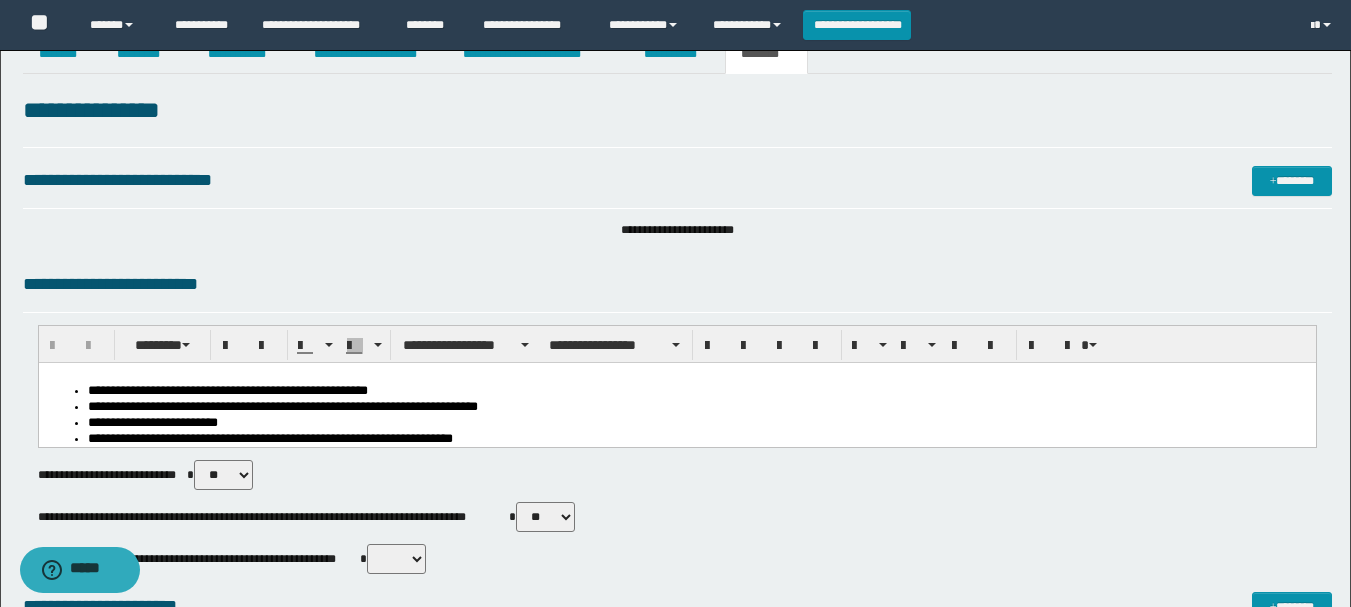 scroll, scrollTop: 0, scrollLeft: 0, axis: both 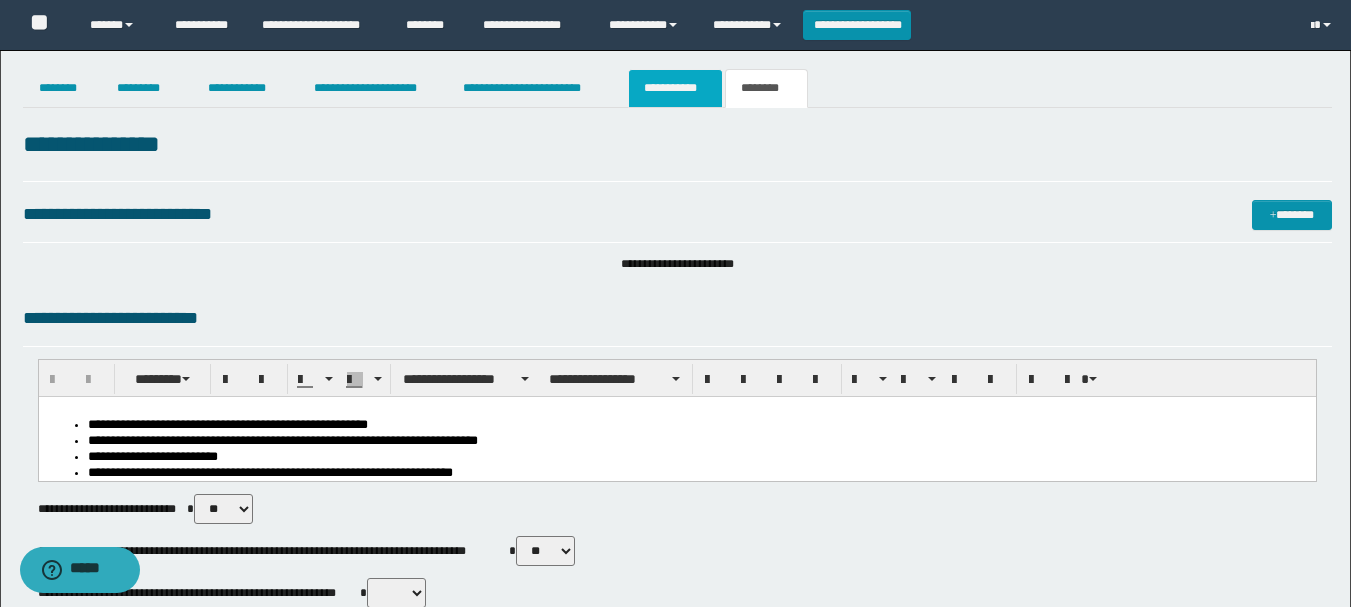 click on "**********" at bounding box center (675, 88) 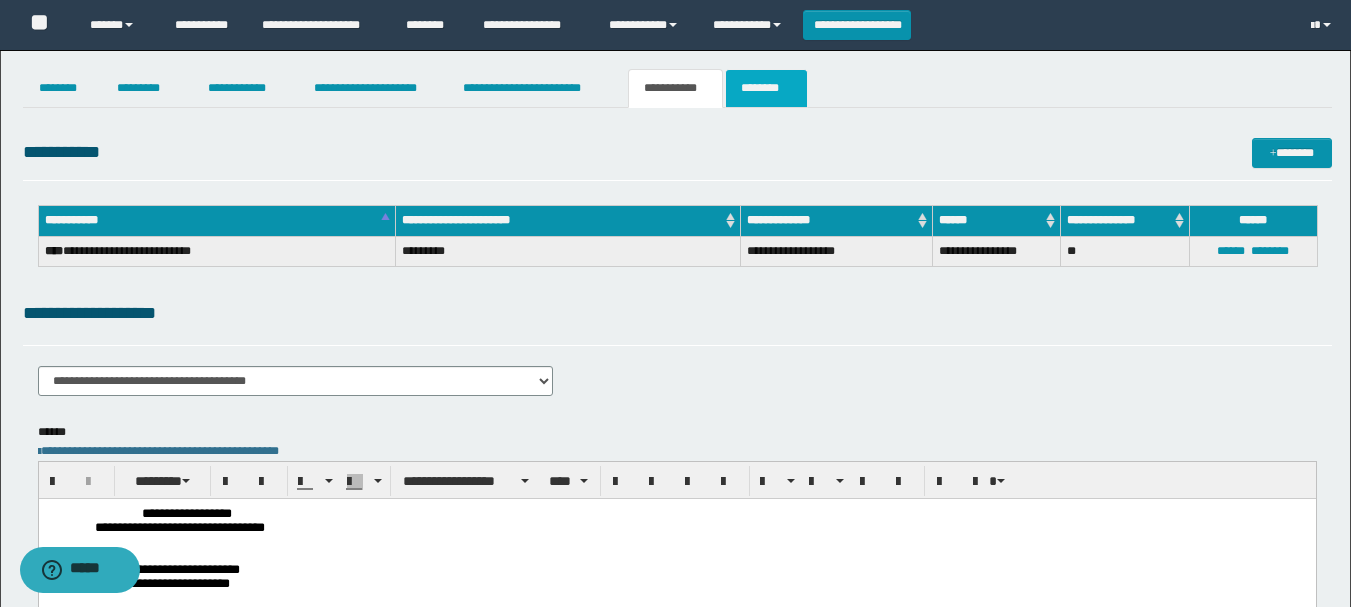 click on "********" at bounding box center [766, 88] 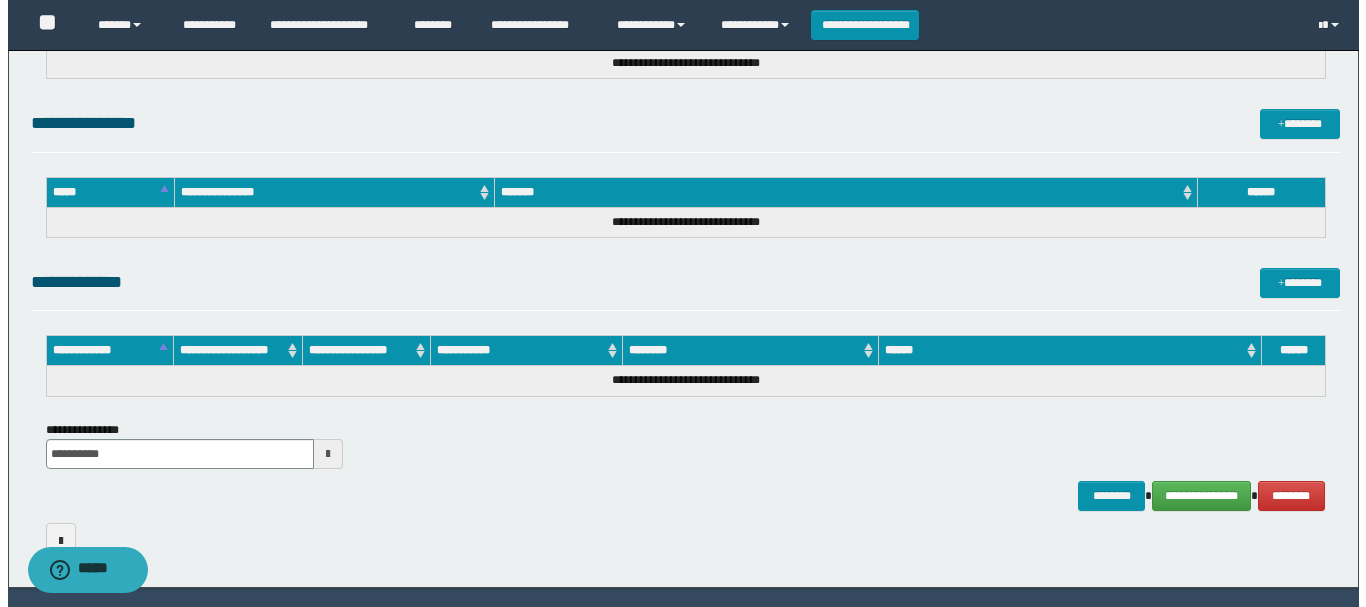 scroll, scrollTop: 869, scrollLeft: 0, axis: vertical 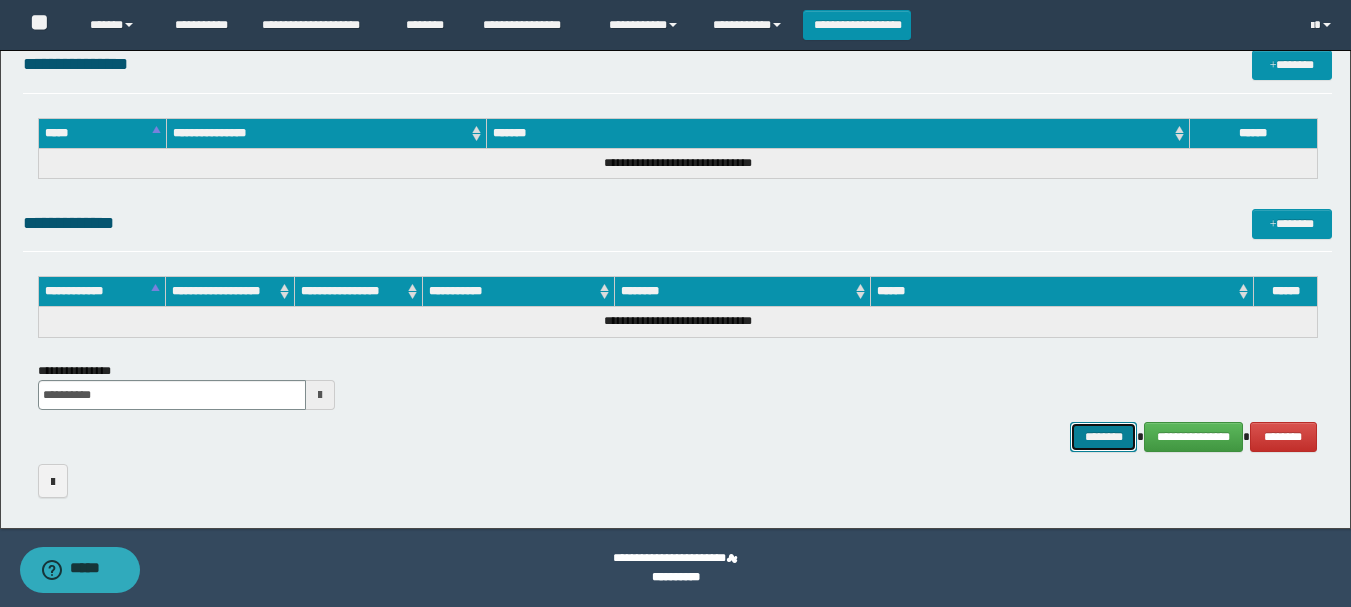 click on "********" at bounding box center (1104, 437) 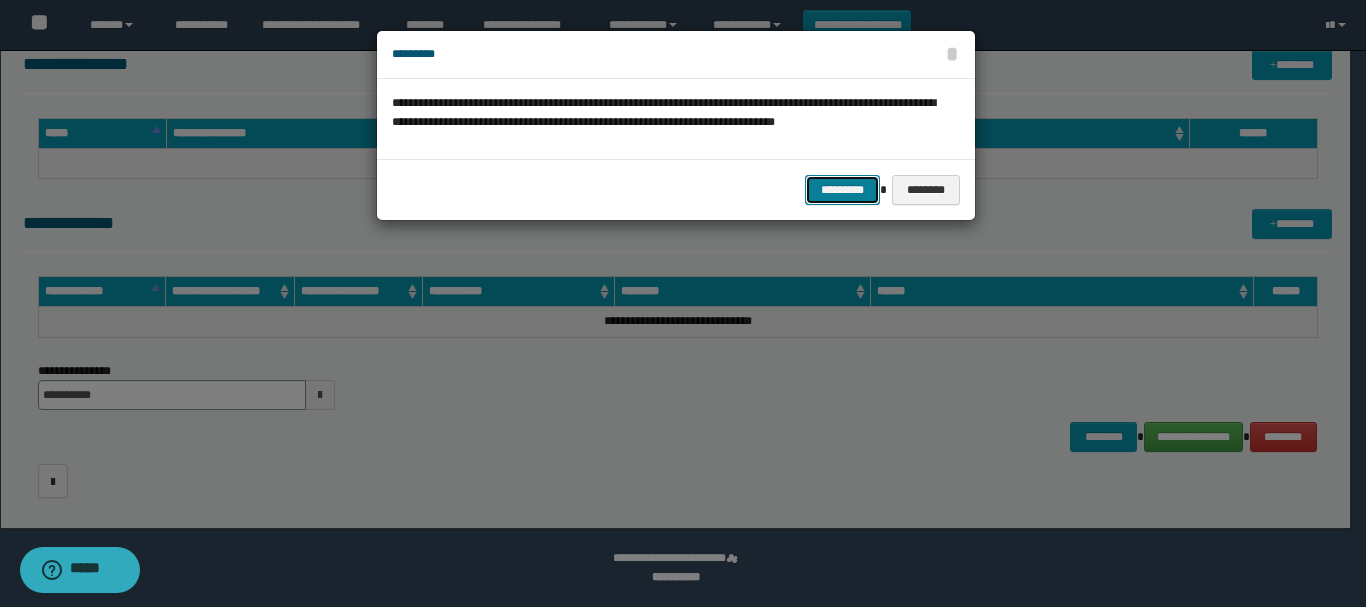 click on "*********" at bounding box center [842, 190] 